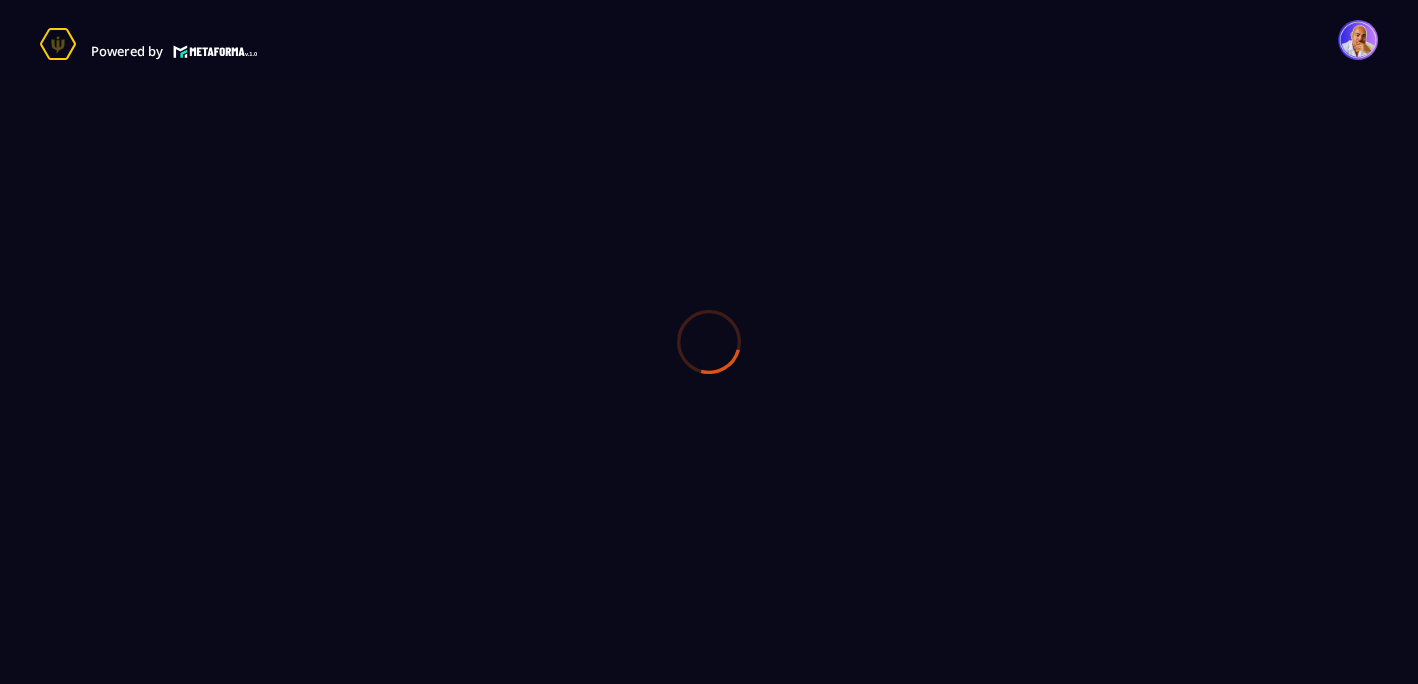 scroll, scrollTop: 0, scrollLeft: 0, axis: both 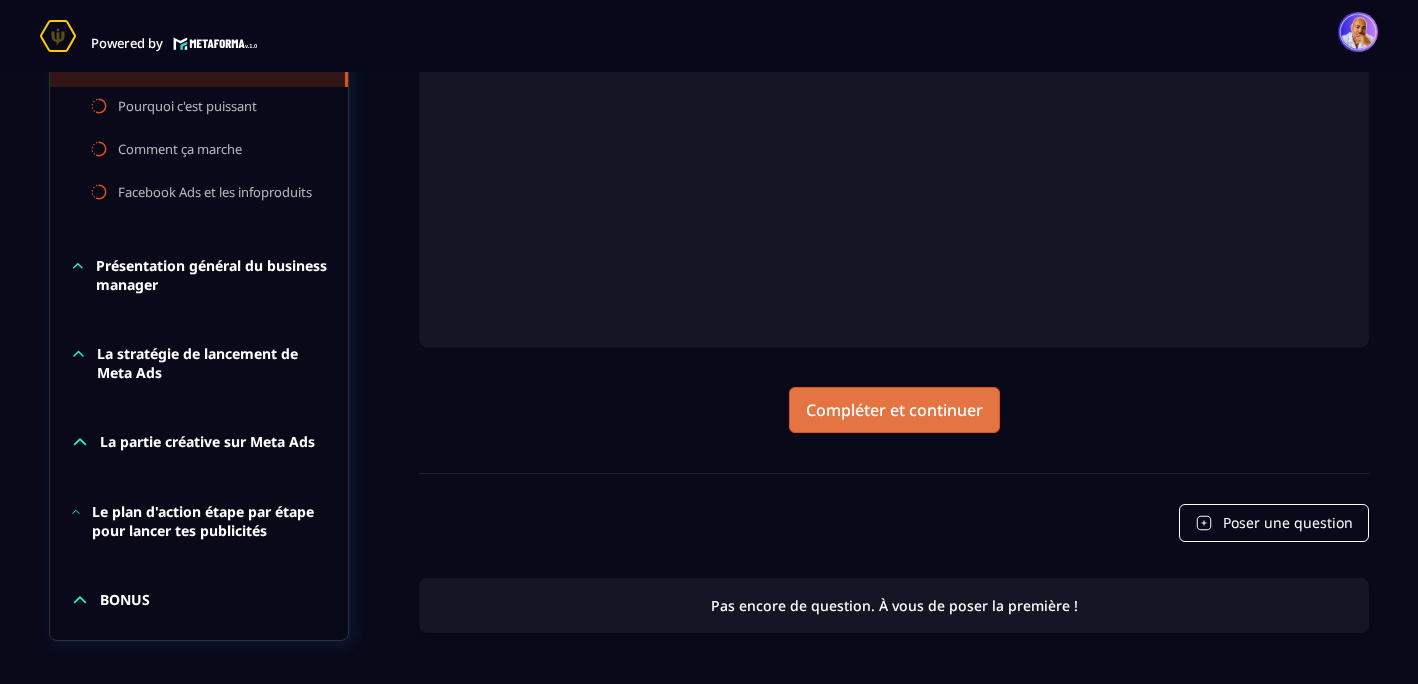 click on "Compléter et continuer" at bounding box center [894, 410] 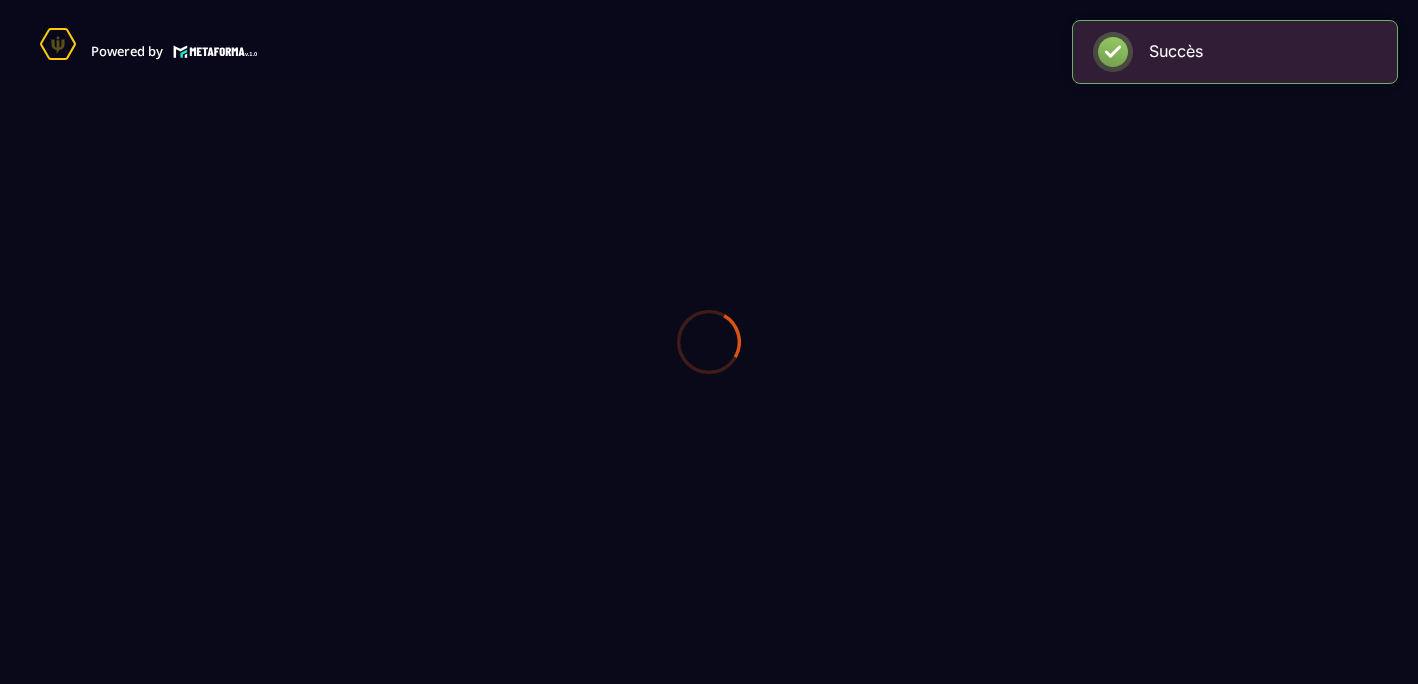 scroll, scrollTop: 0, scrollLeft: 0, axis: both 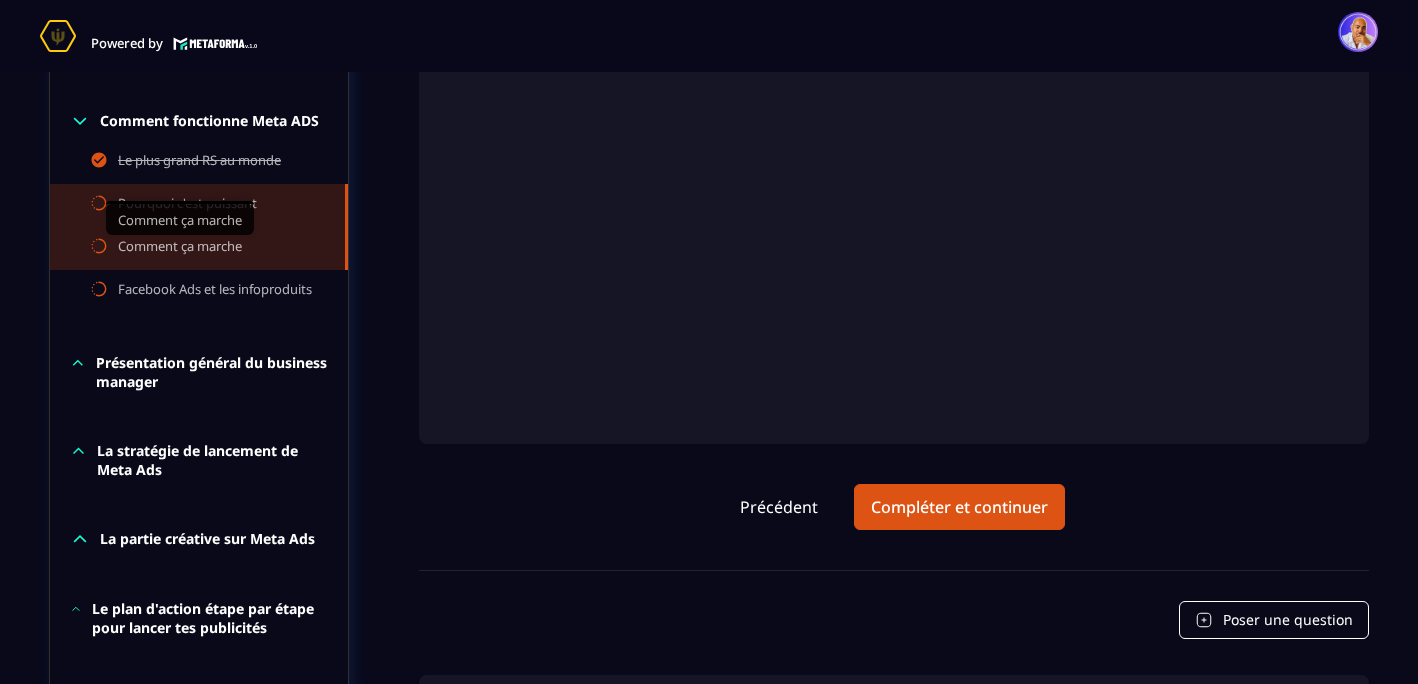 click on "Comment ça marche" at bounding box center (180, 248) 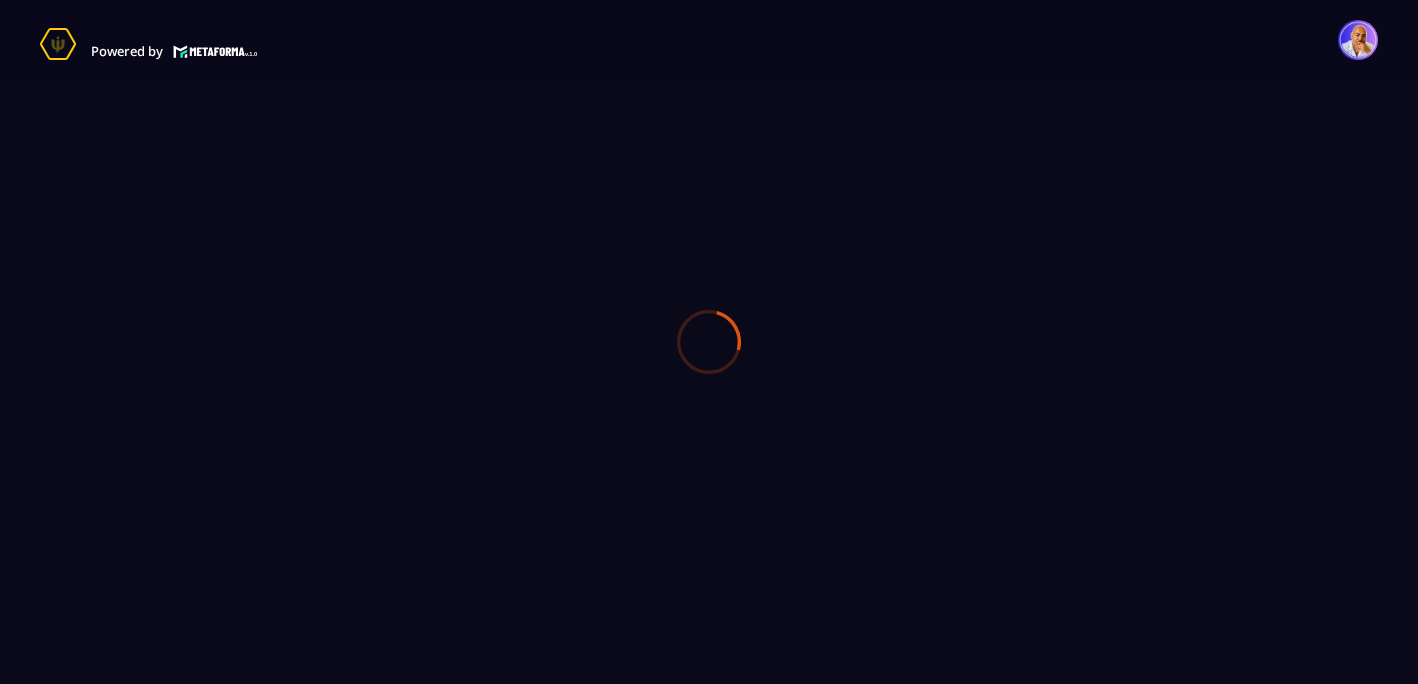 scroll, scrollTop: 0, scrollLeft: 0, axis: both 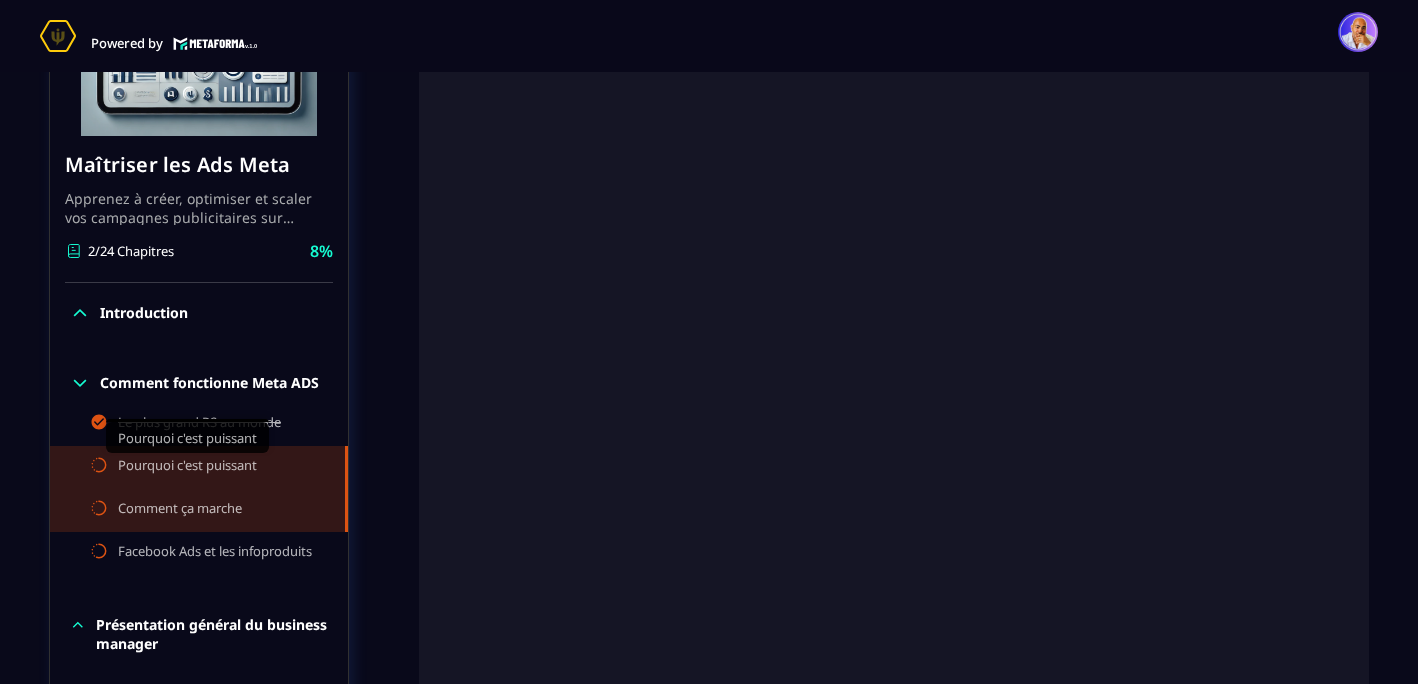 click on "Pourquoi c'est puissant" at bounding box center [187, 467] 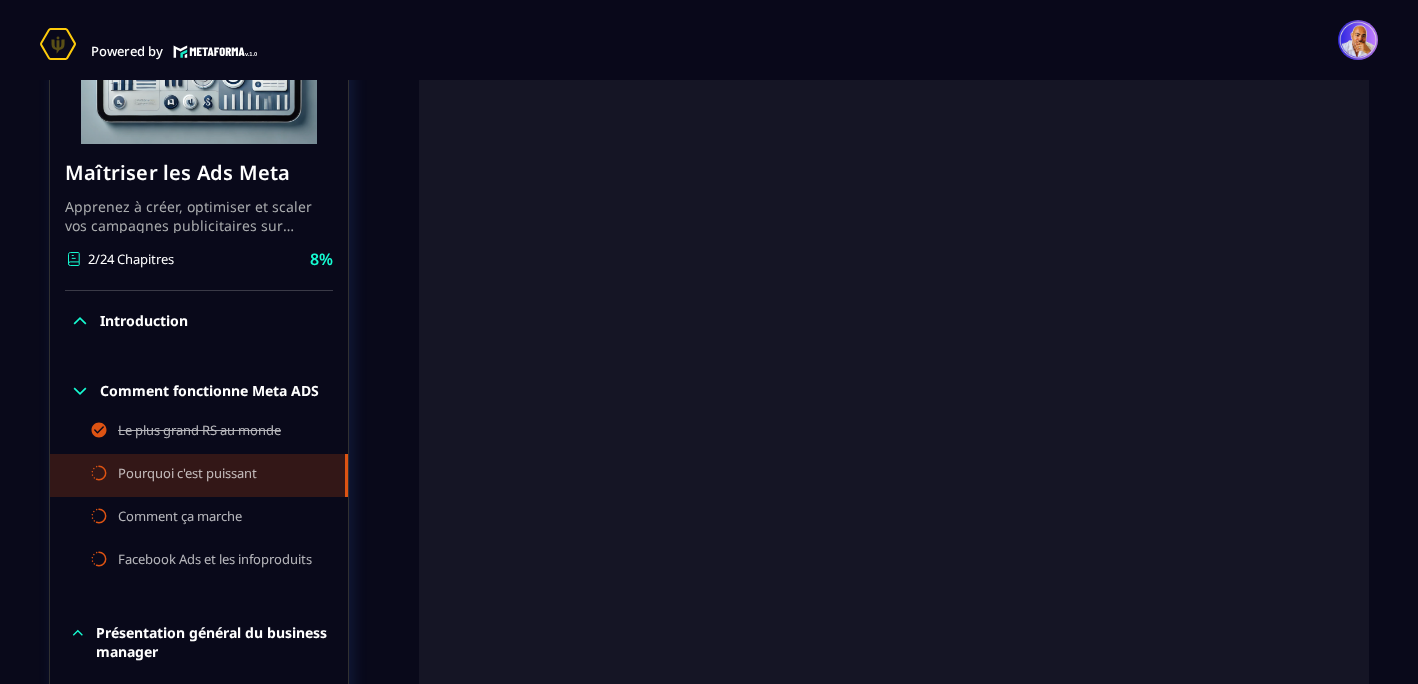 scroll, scrollTop: 322, scrollLeft: 0, axis: vertical 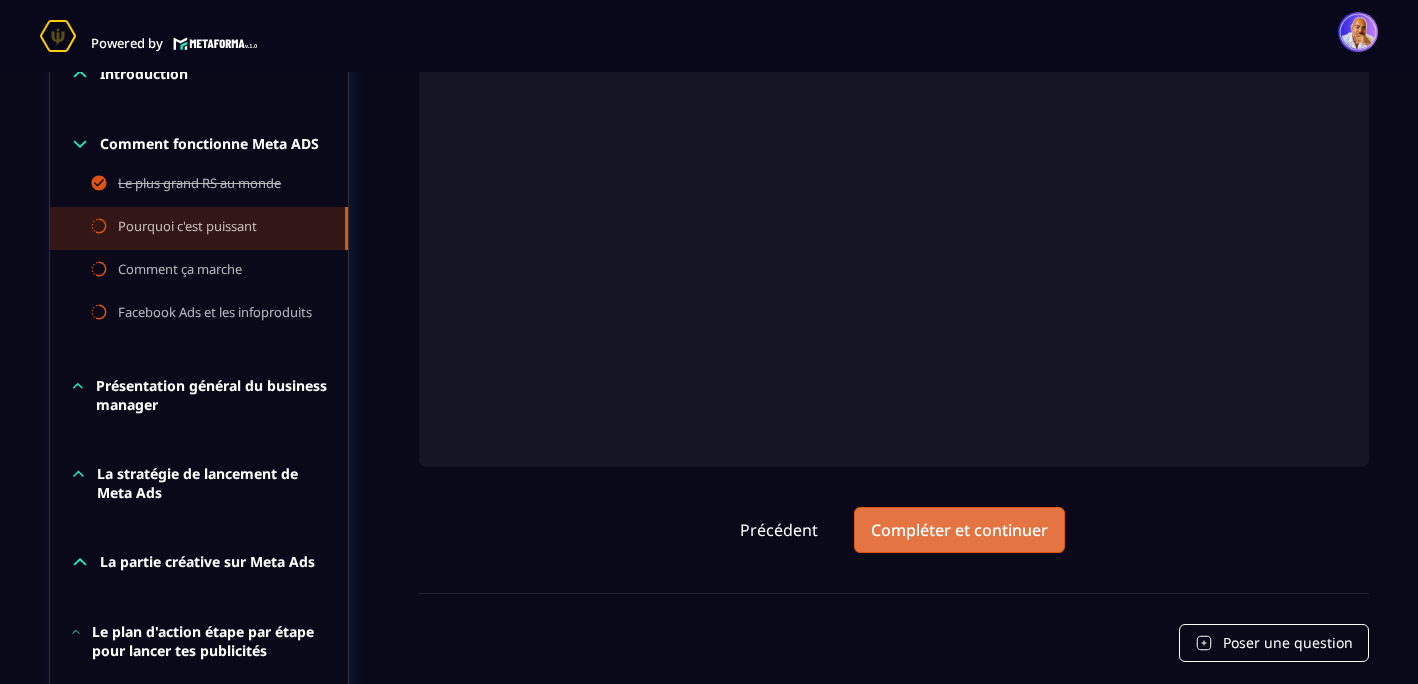 click on "Compléter et continuer" at bounding box center (959, 530) 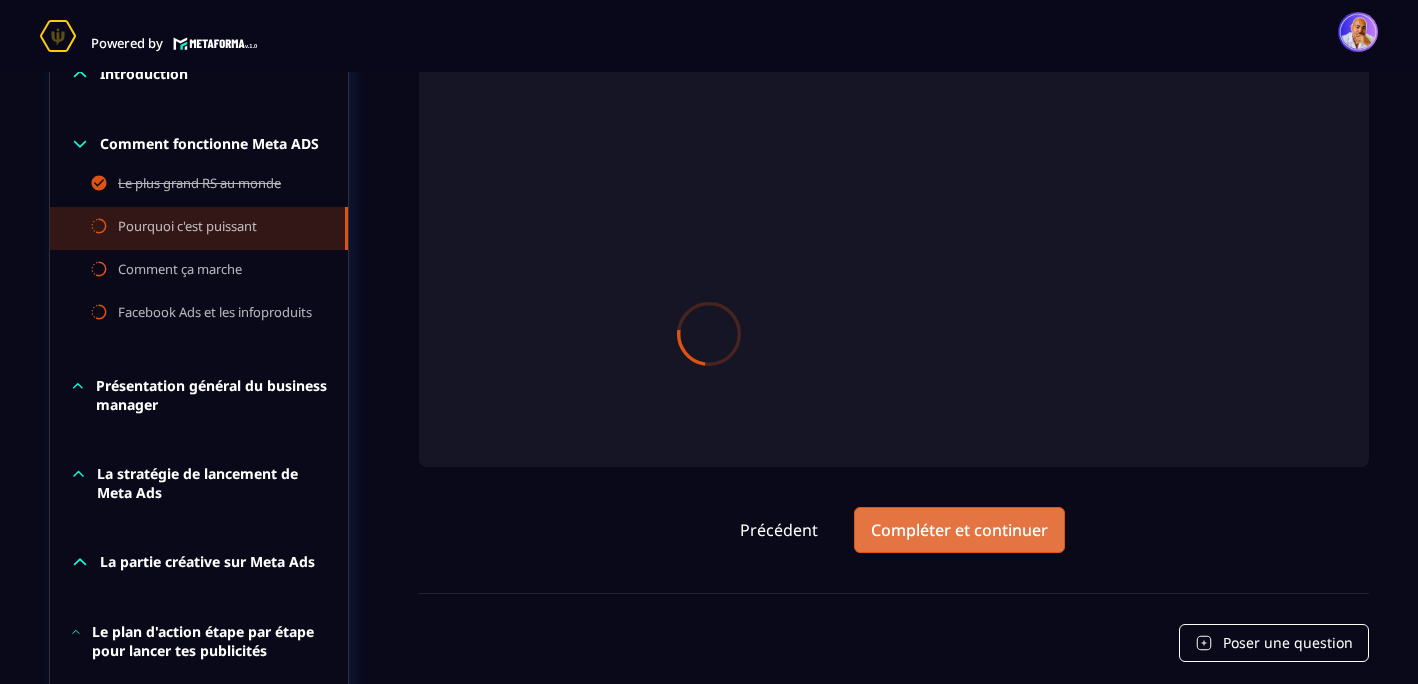 scroll, scrollTop: 0, scrollLeft: 0, axis: both 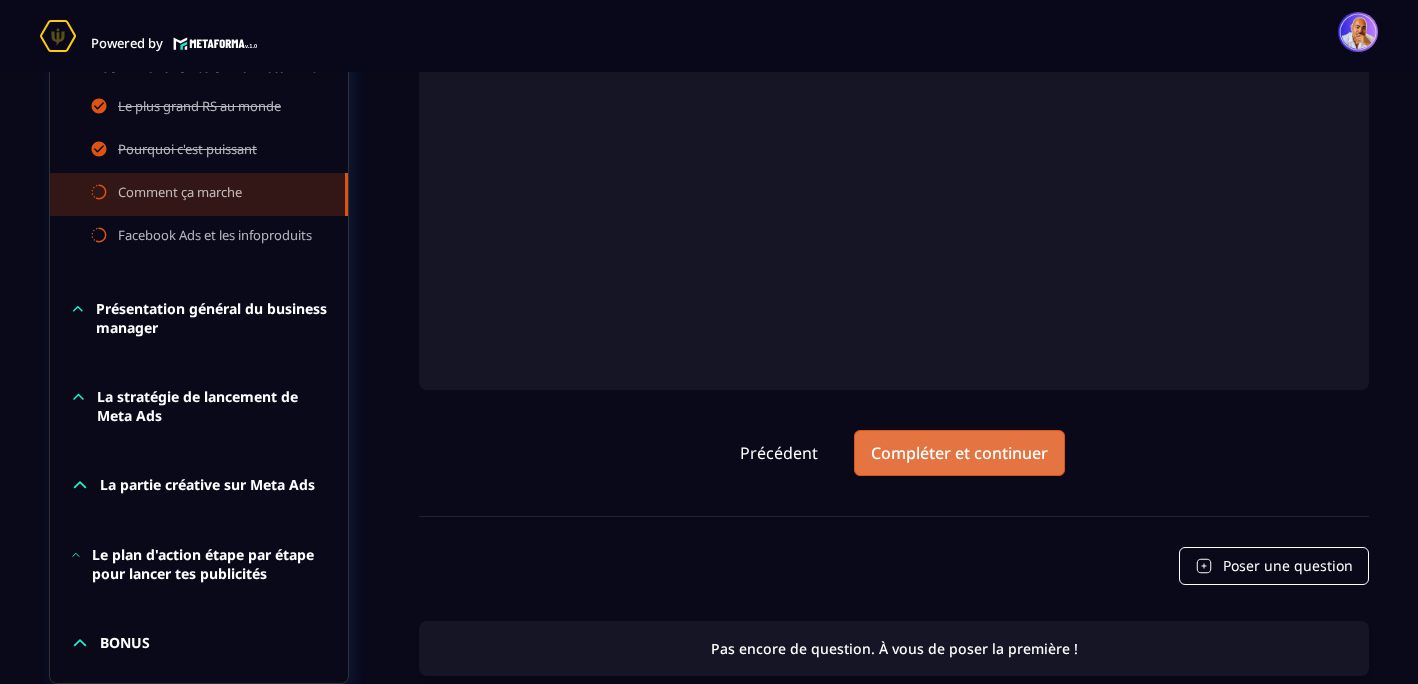click on "Compléter et continuer" at bounding box center (959, 453) 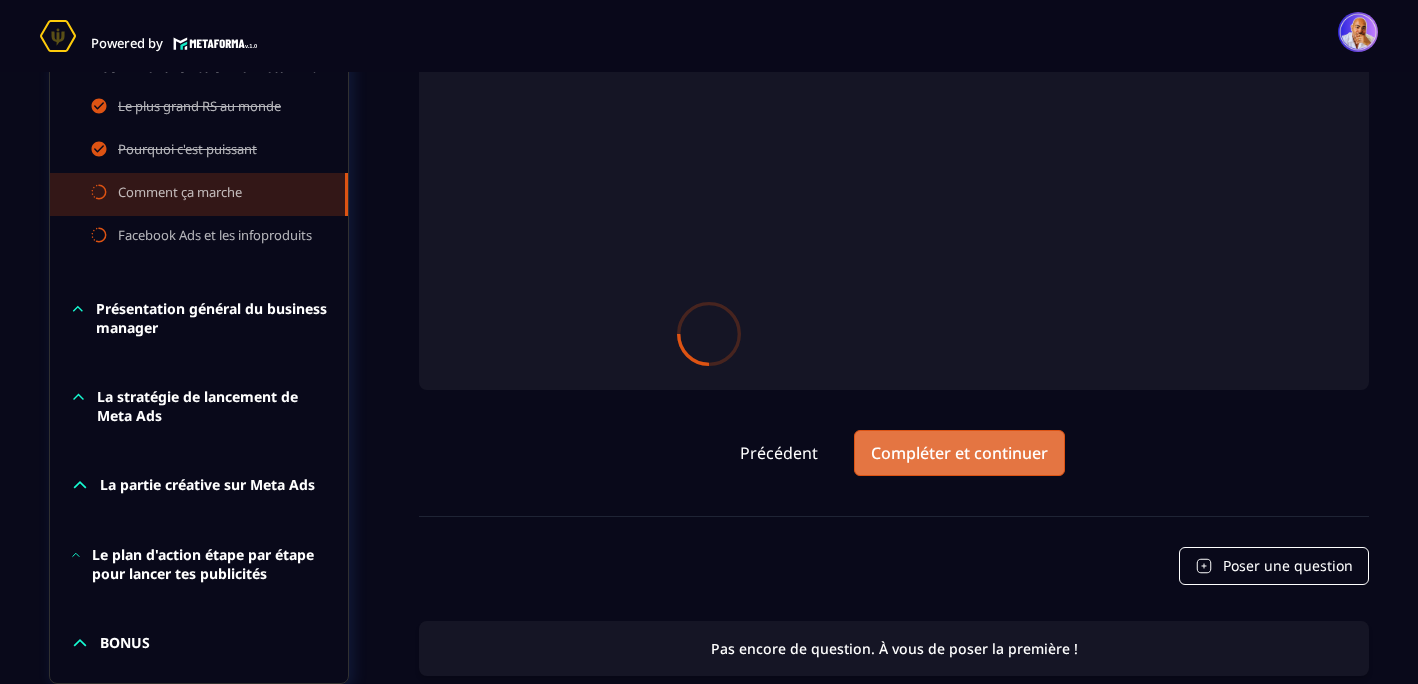 scroll, scrollTop: 0, scrollLeft: 0, axis: both 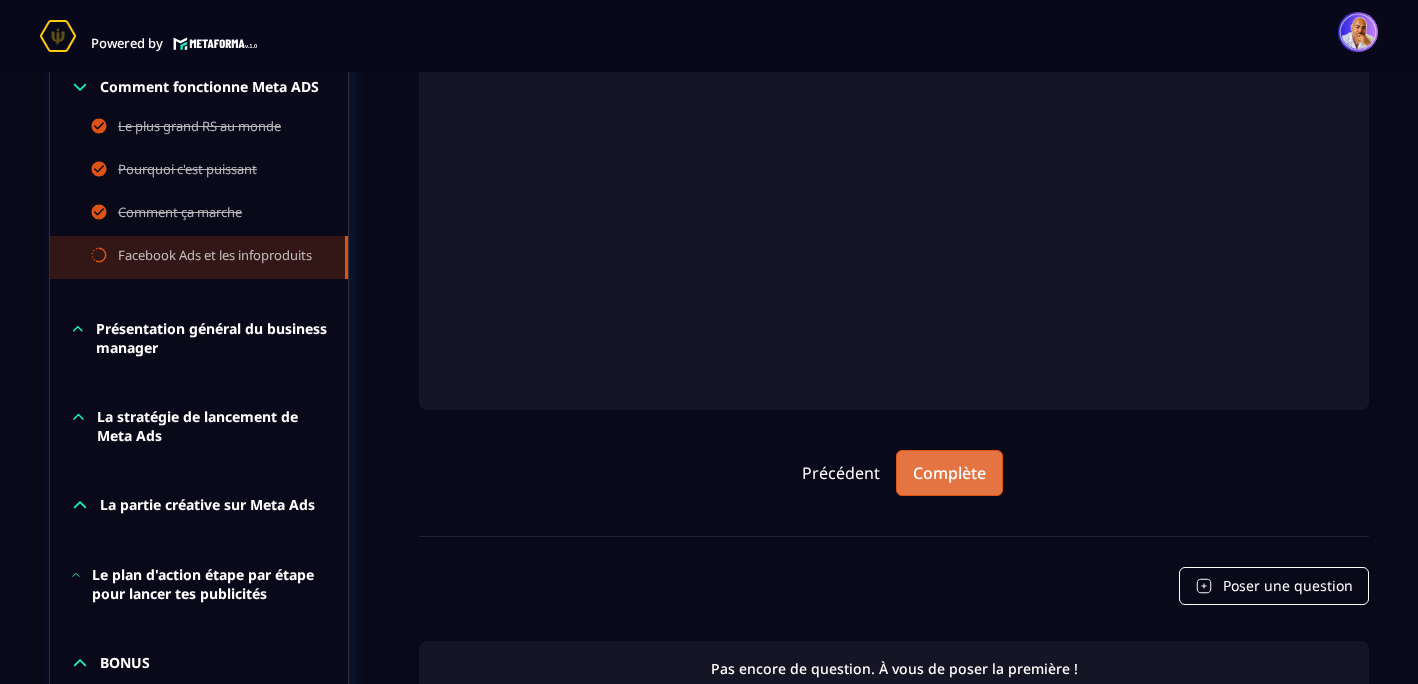 click on "Complète" at bounding box center (949, 473) 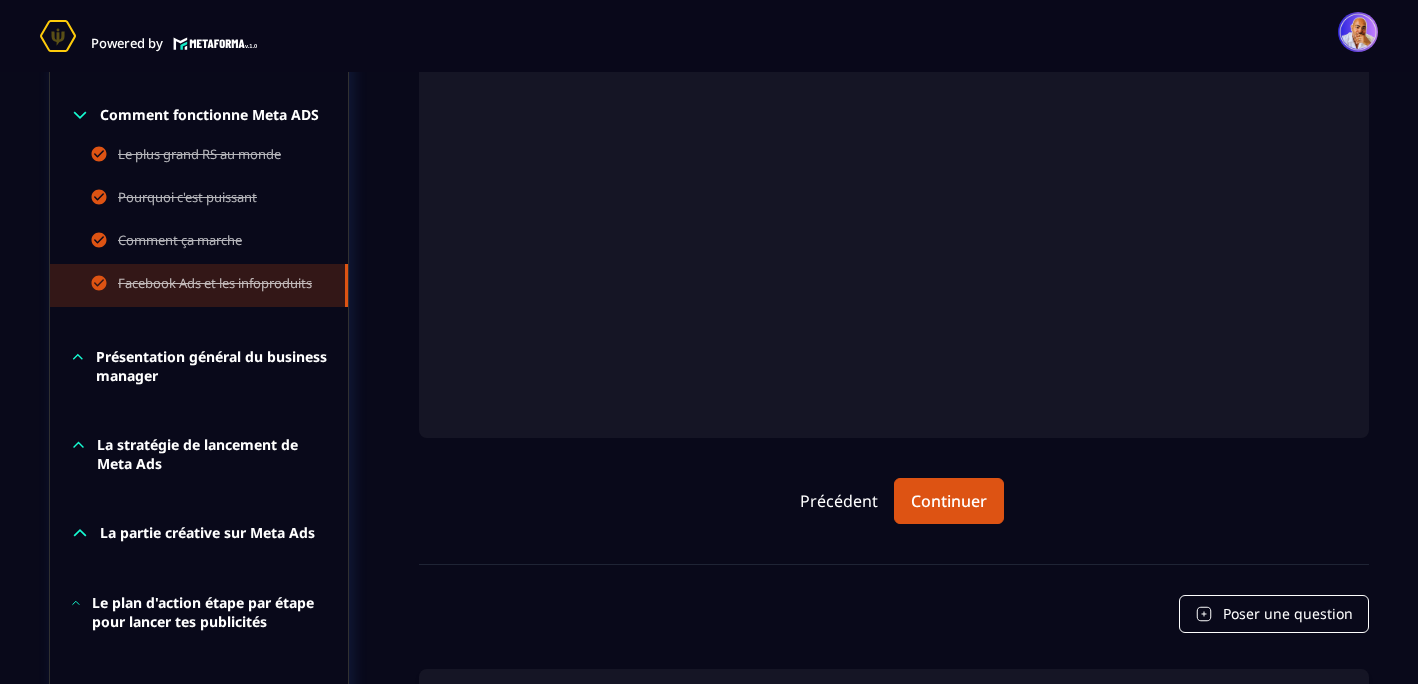 scroll, scrollTop: 646, scrollLeft: 0, axis: vertical 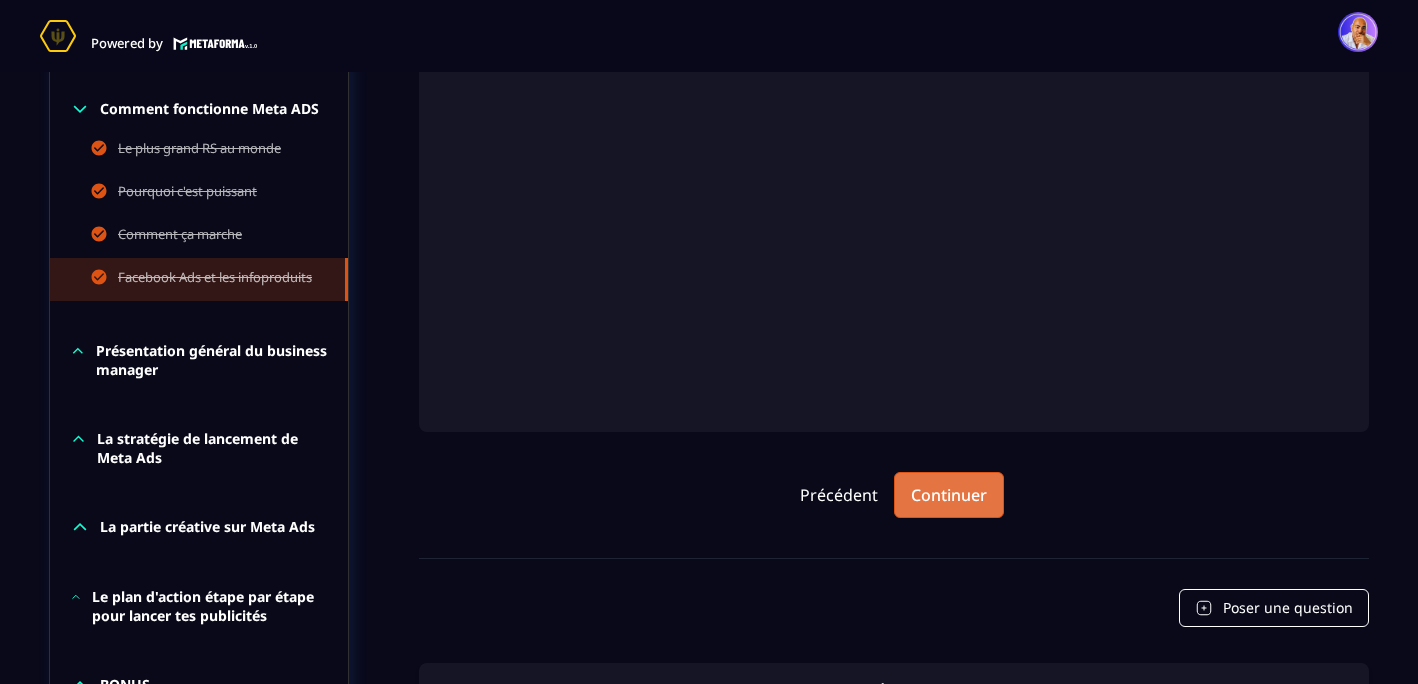 click on "Continuer" at bounding box center (949, 495) 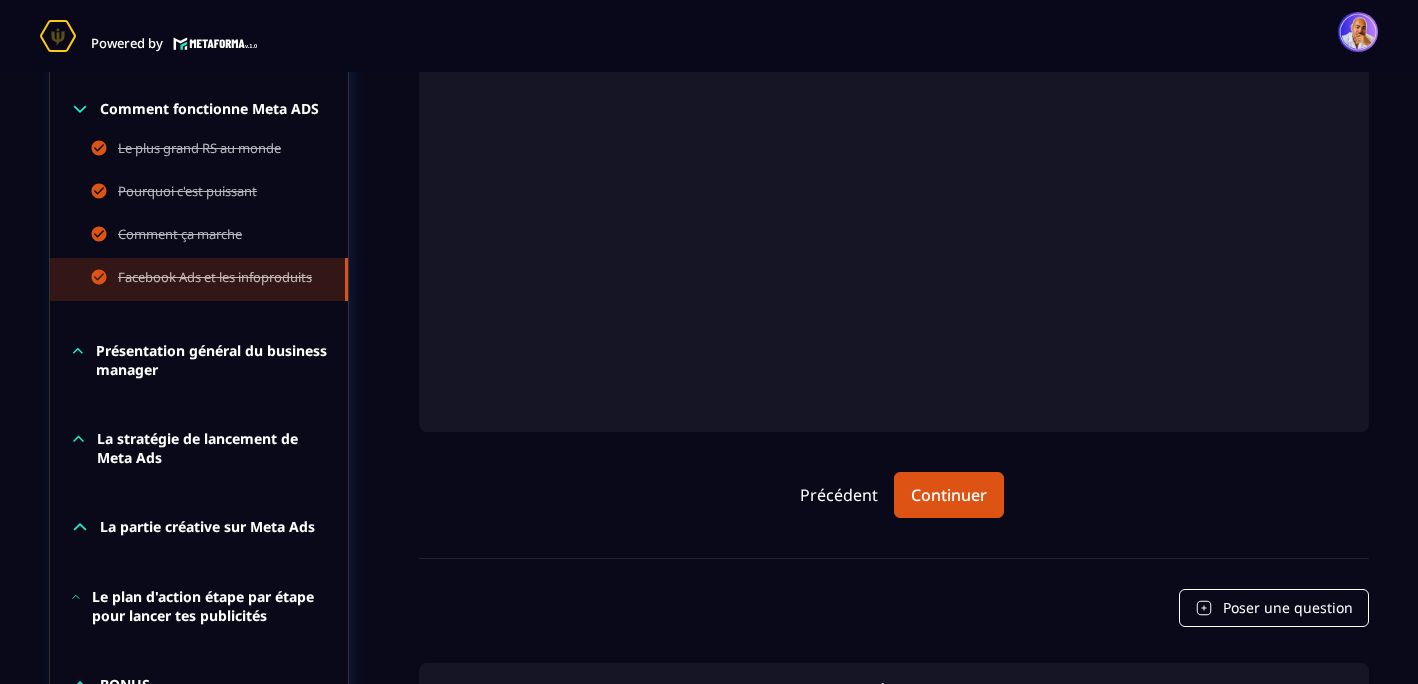 click 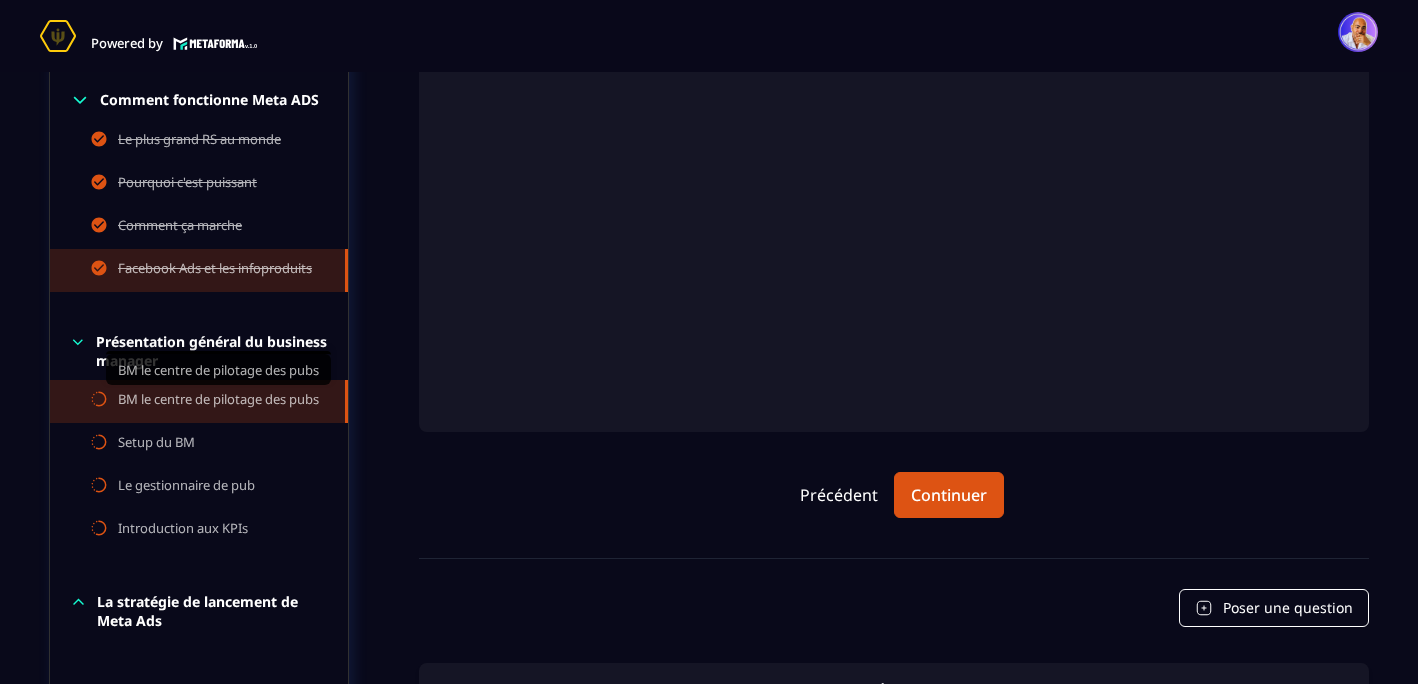 click on "BM le centre de pilotage des pubs" at bounding box center (218, 401) 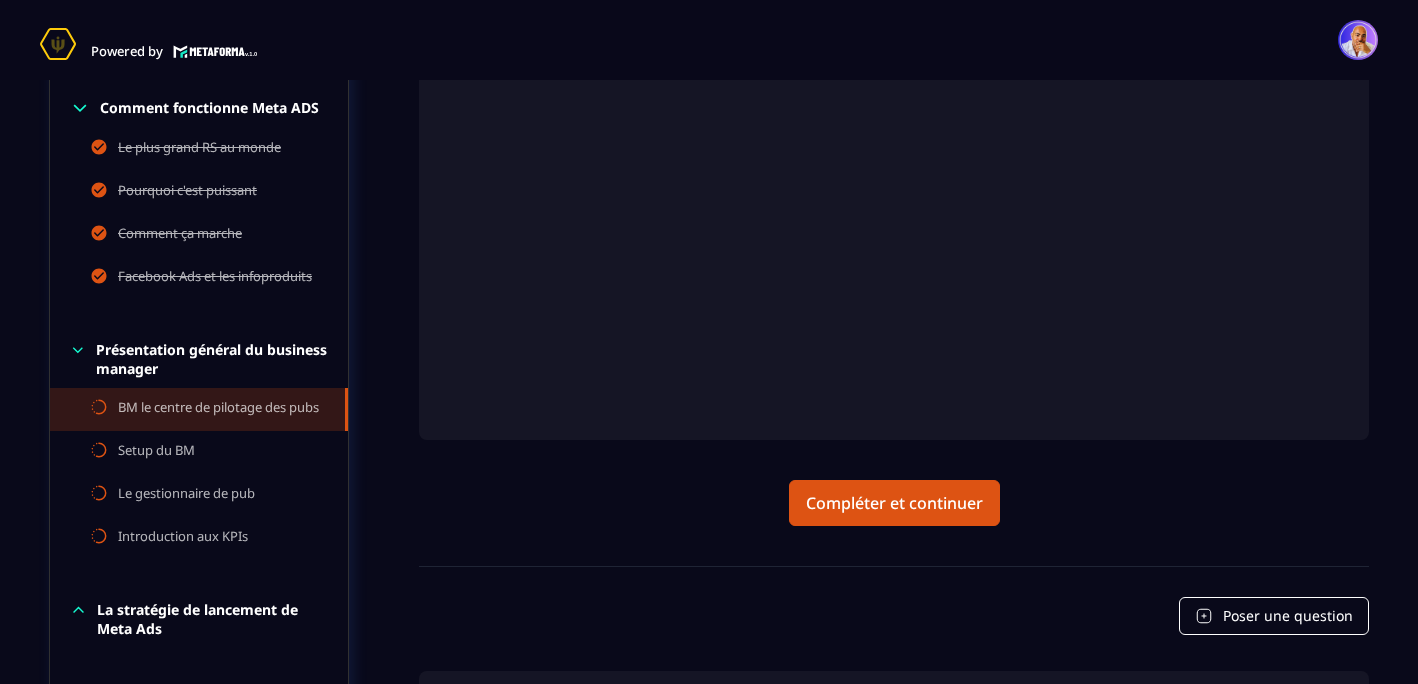 scroll, scrollTop: 595, scrollLeft: 0, axis: vertical 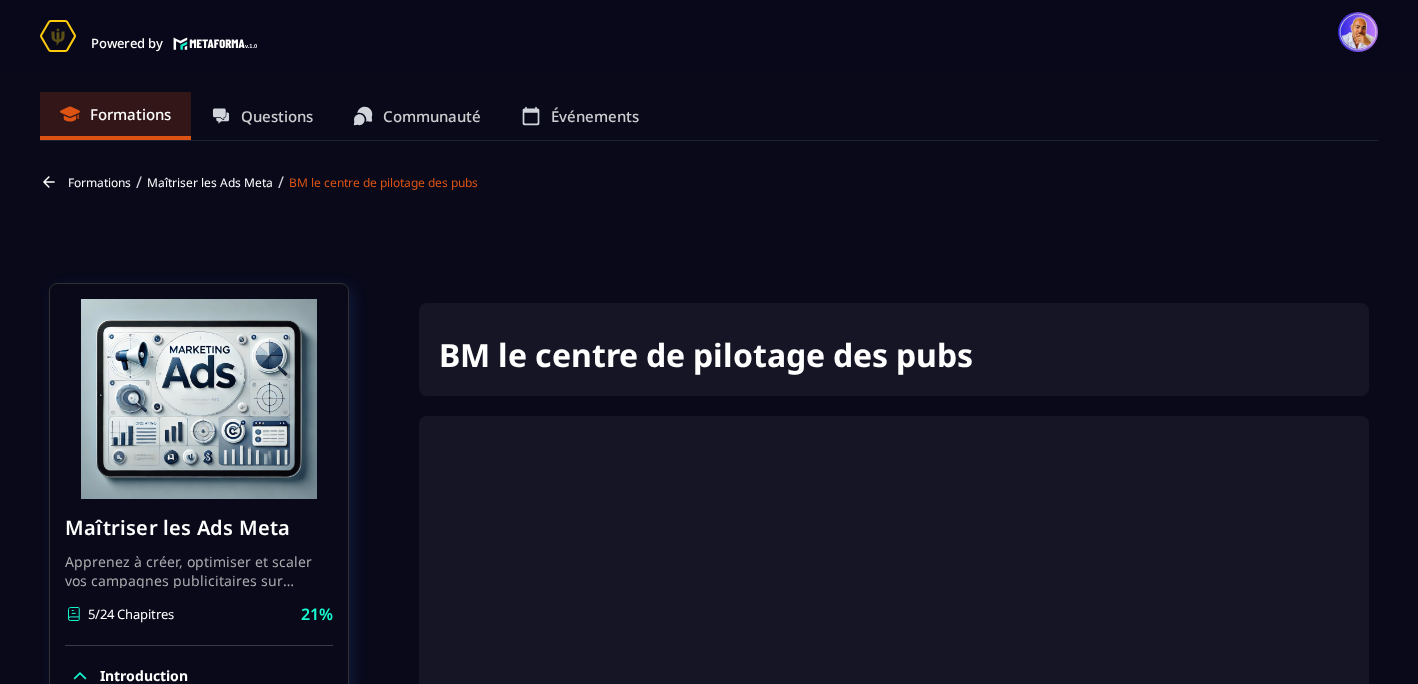 click at bounding box center [1358, 32] 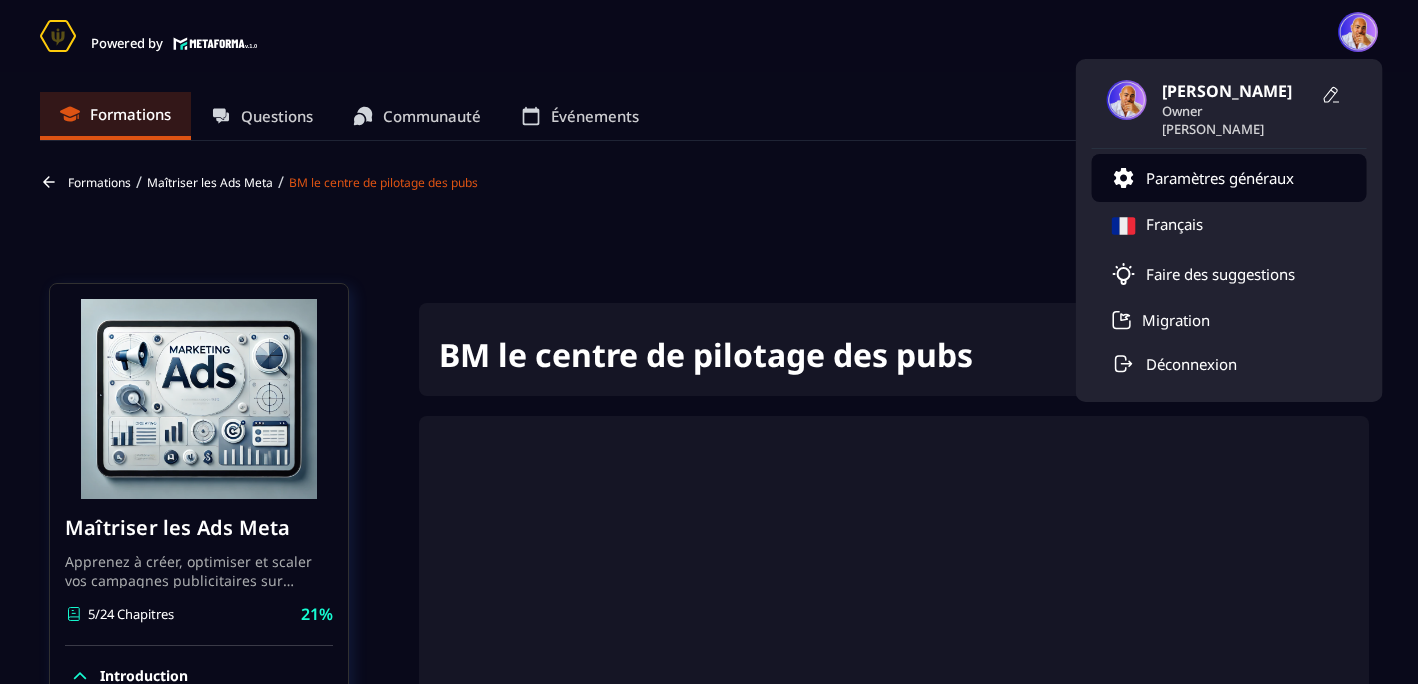 click on "Paramètres généraux" at bounding box center (1220, 178) 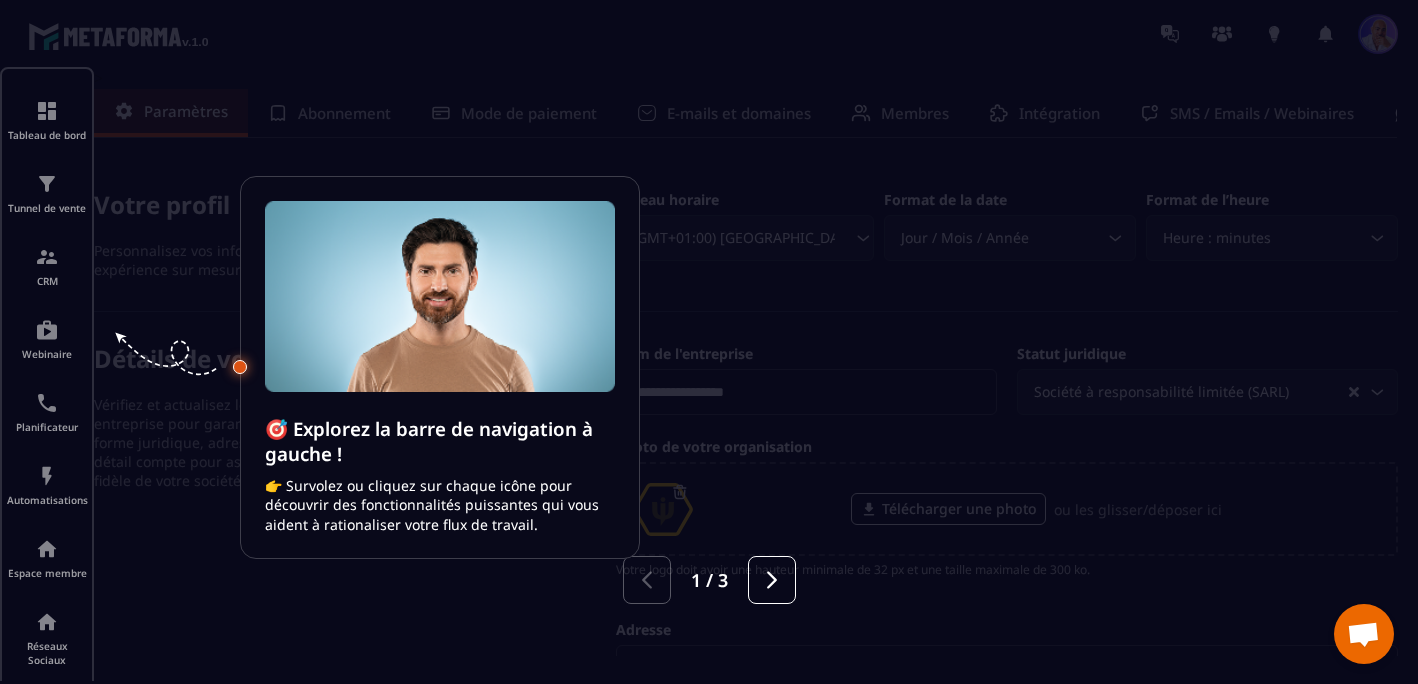 click at bounding box center (709, 342) 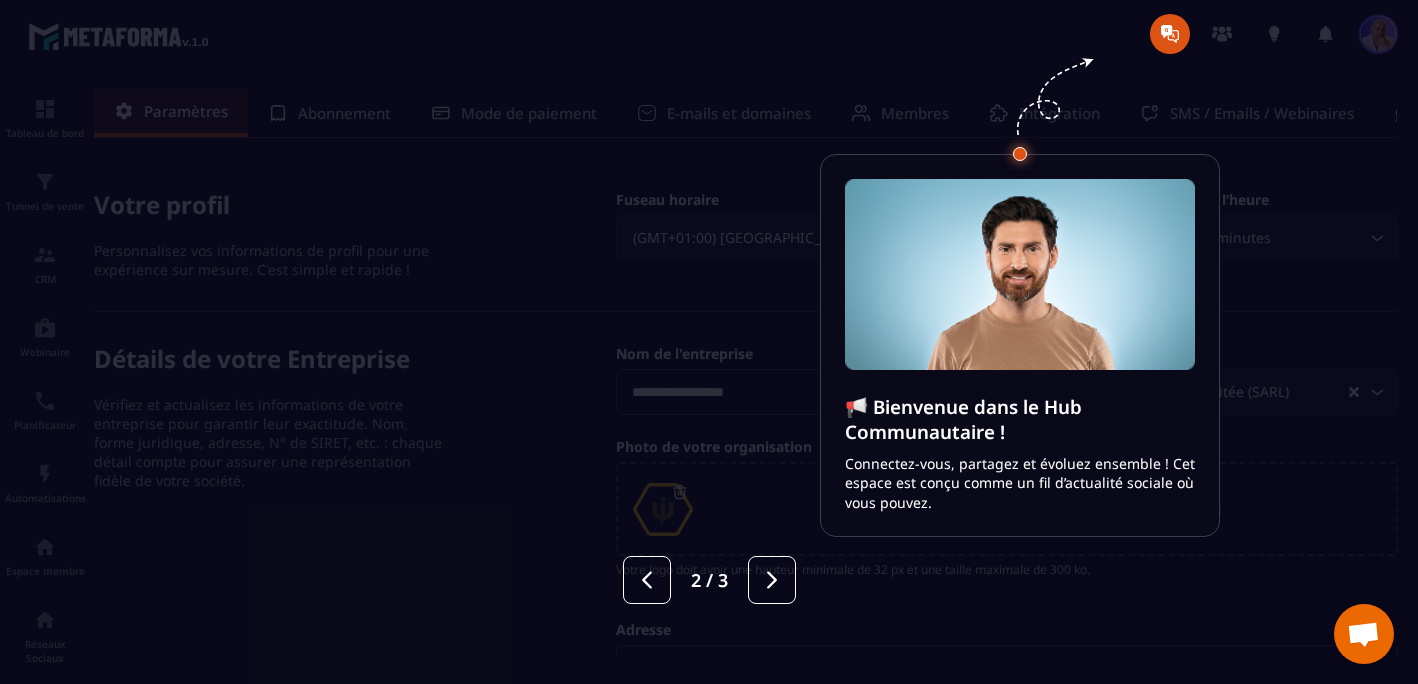 click at bounding box center (709, 342) 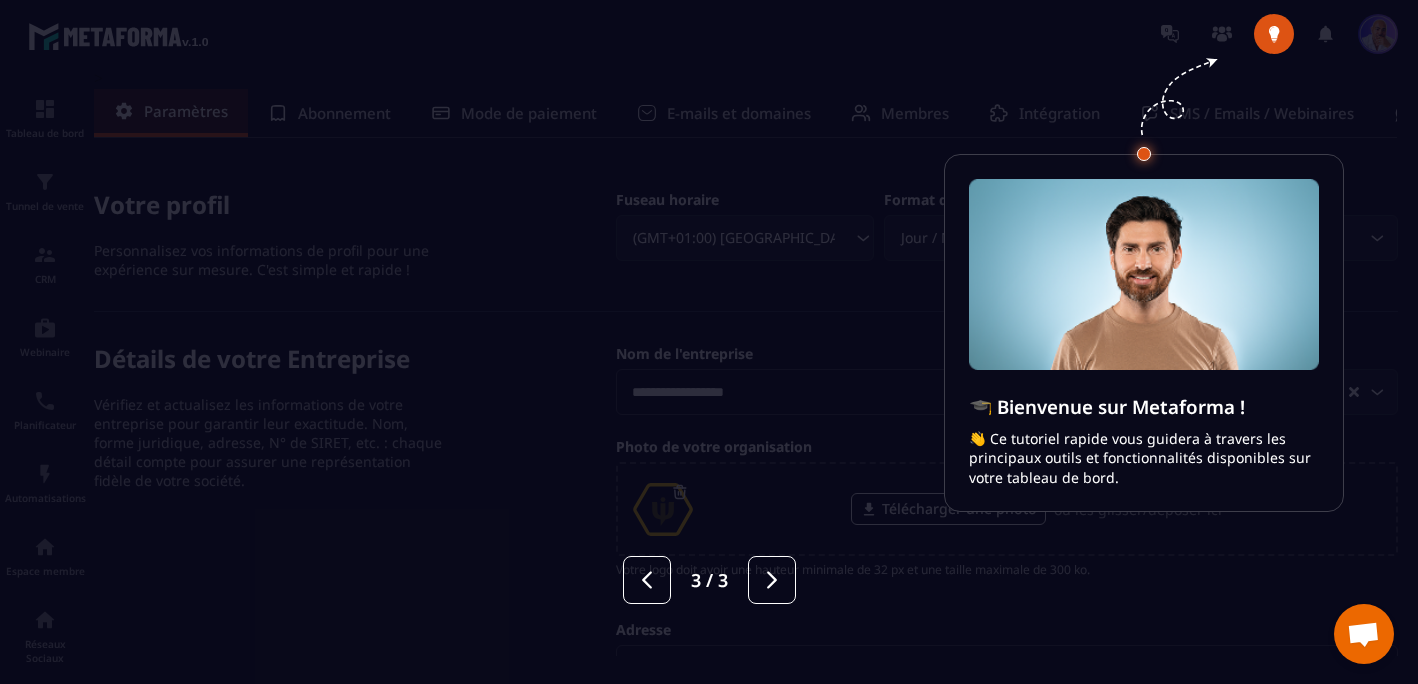 click at bounding box center (709, 342) 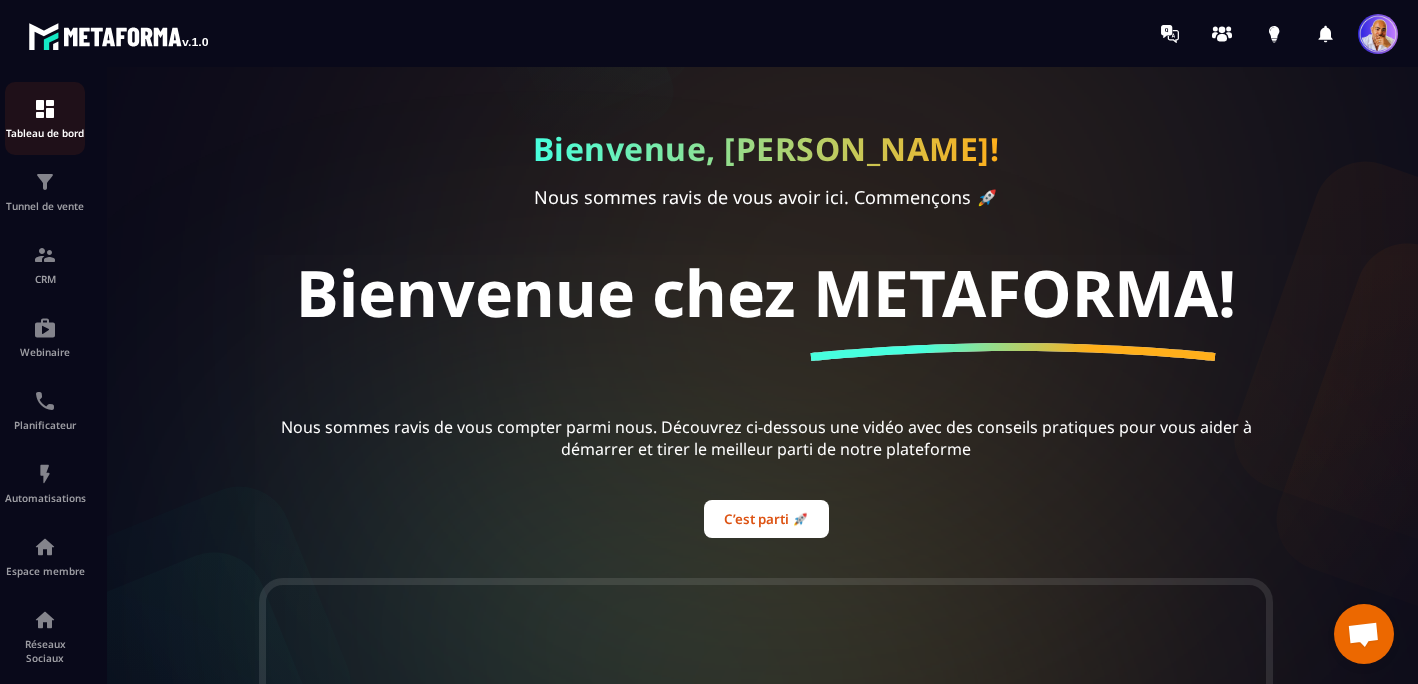 click at bounding box center [45, 109] 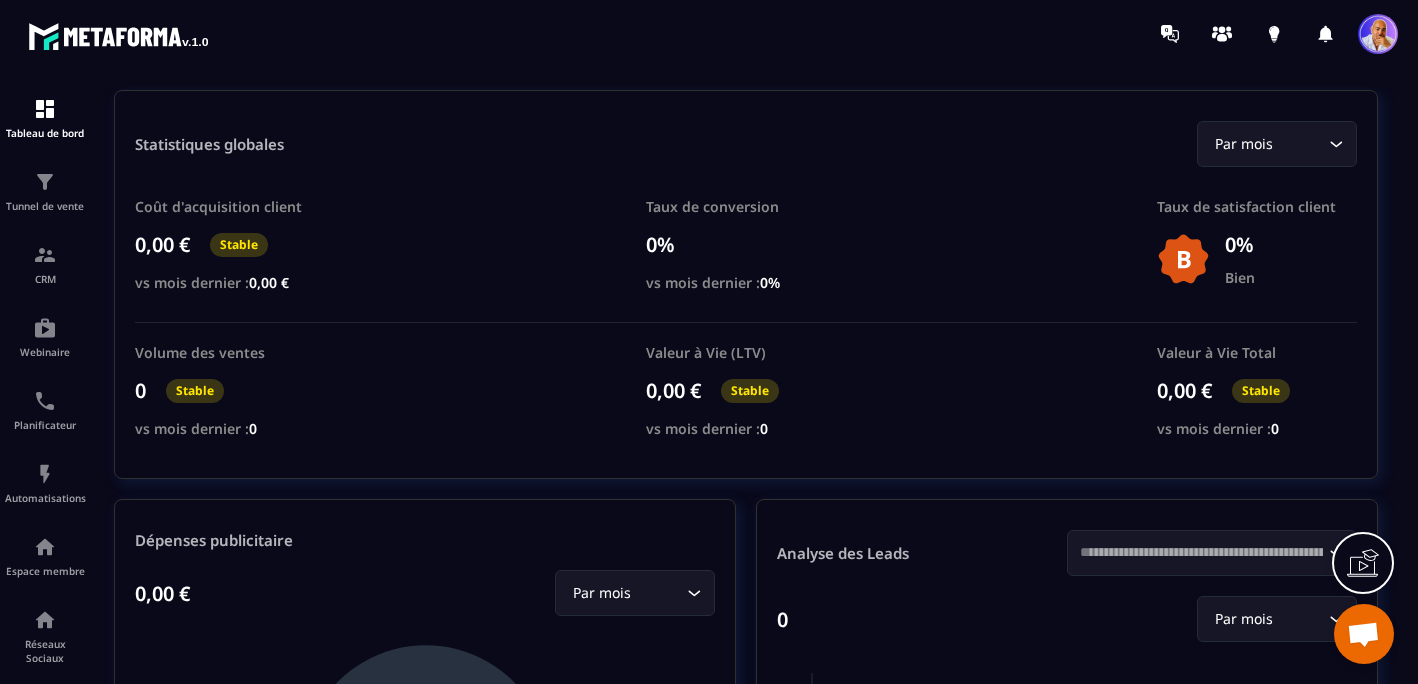 scroll, scrollTop: 68, scrollLeft: 0, axis: vertical 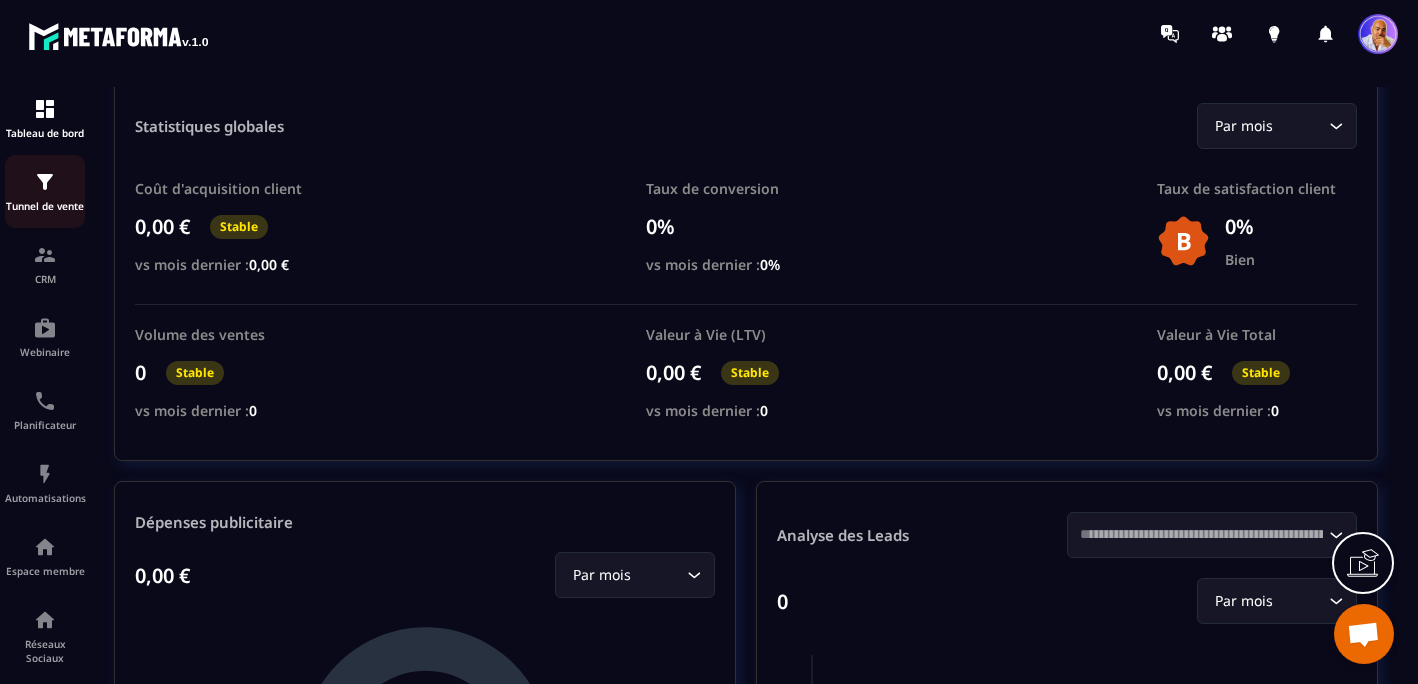 click at bounding box center (45, 182) 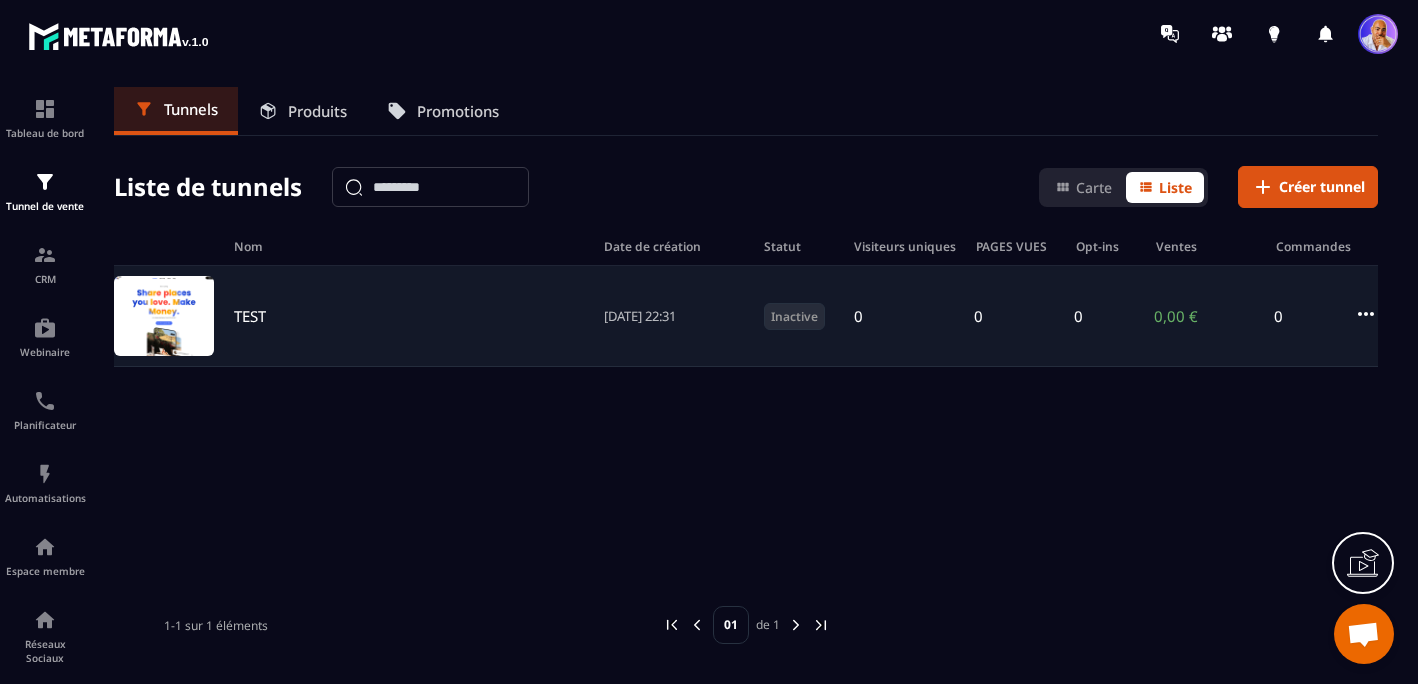 click on "TEST 26/06/2025 22:31 Inactive 0 0 0 0,00 € 0" 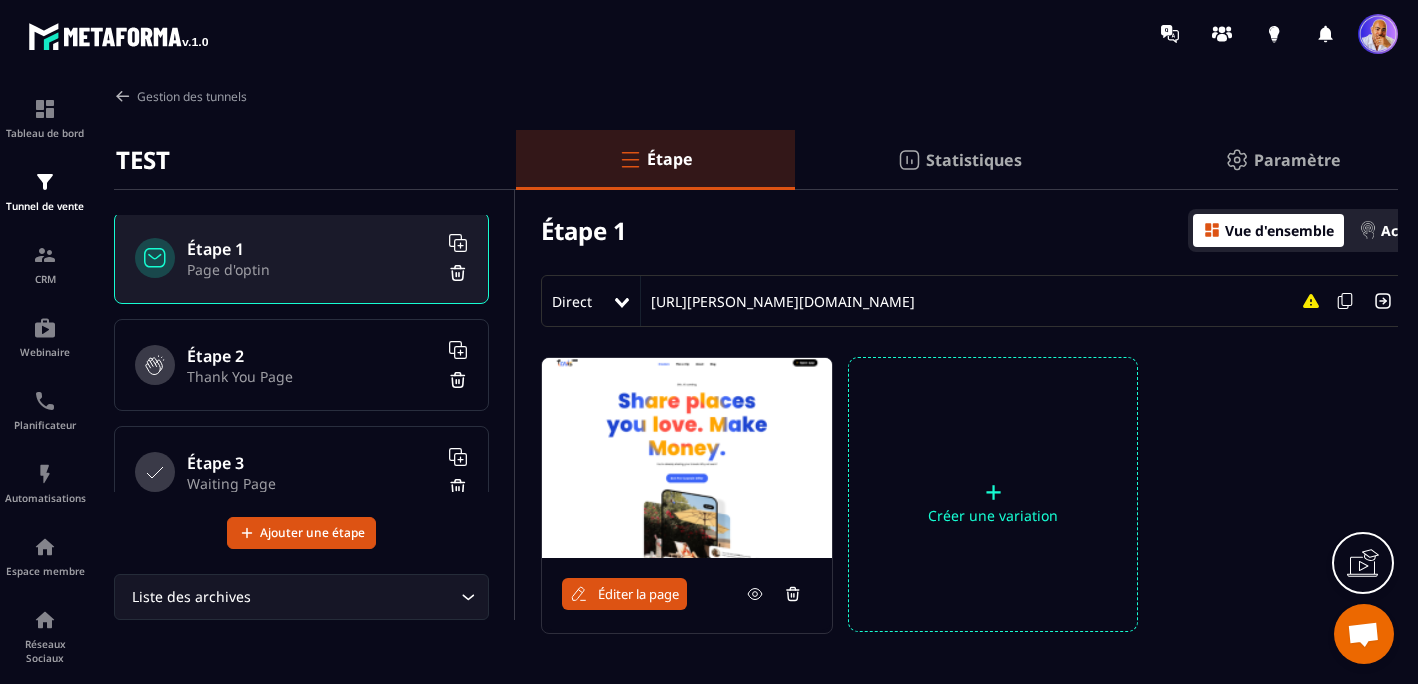 scroll, scrollTop: 0, scrollLeft: 0, axis: both 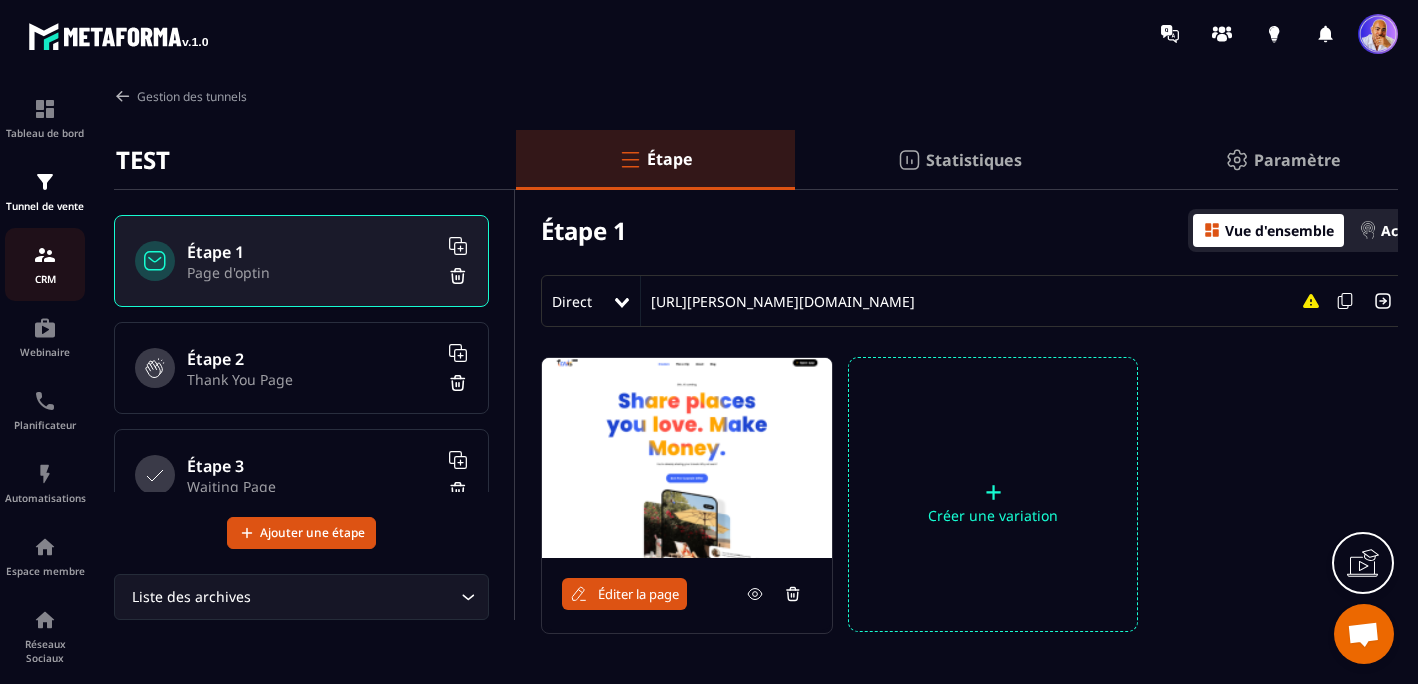click at bounding box center (45, 255) 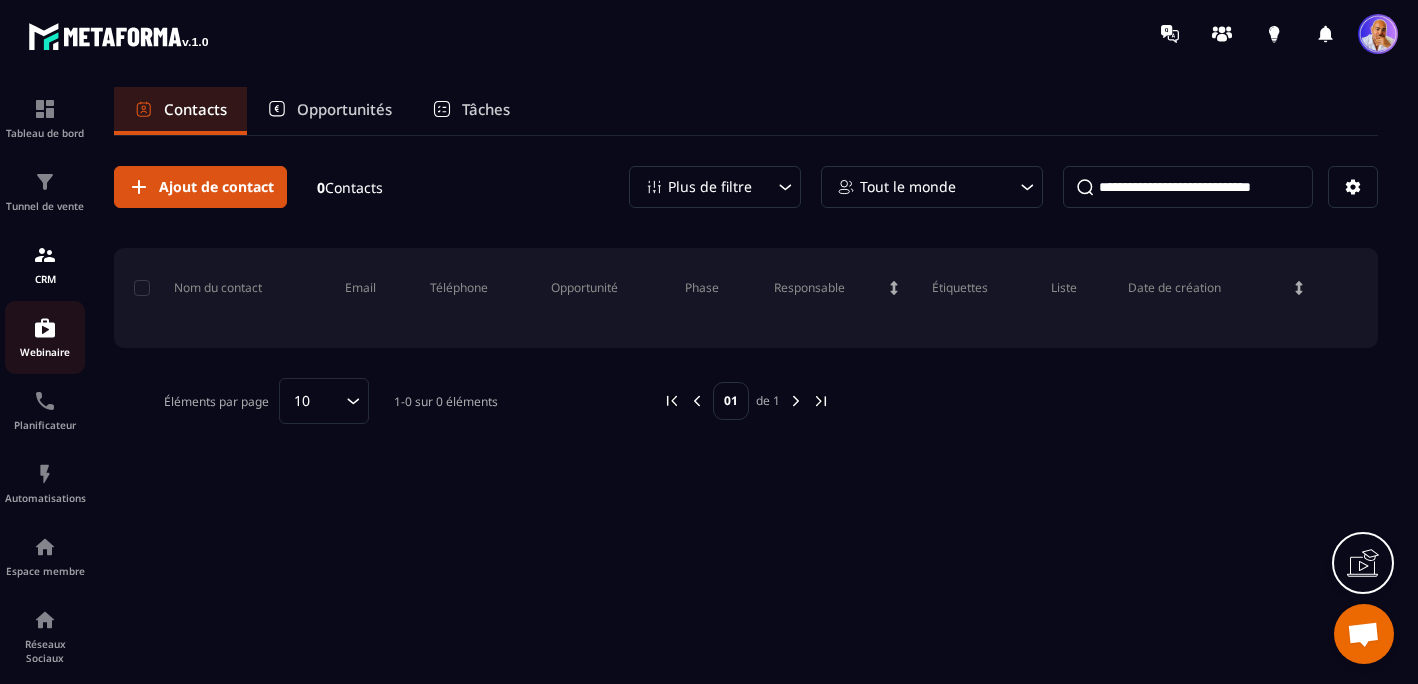 click at bounding box center (45, 328) 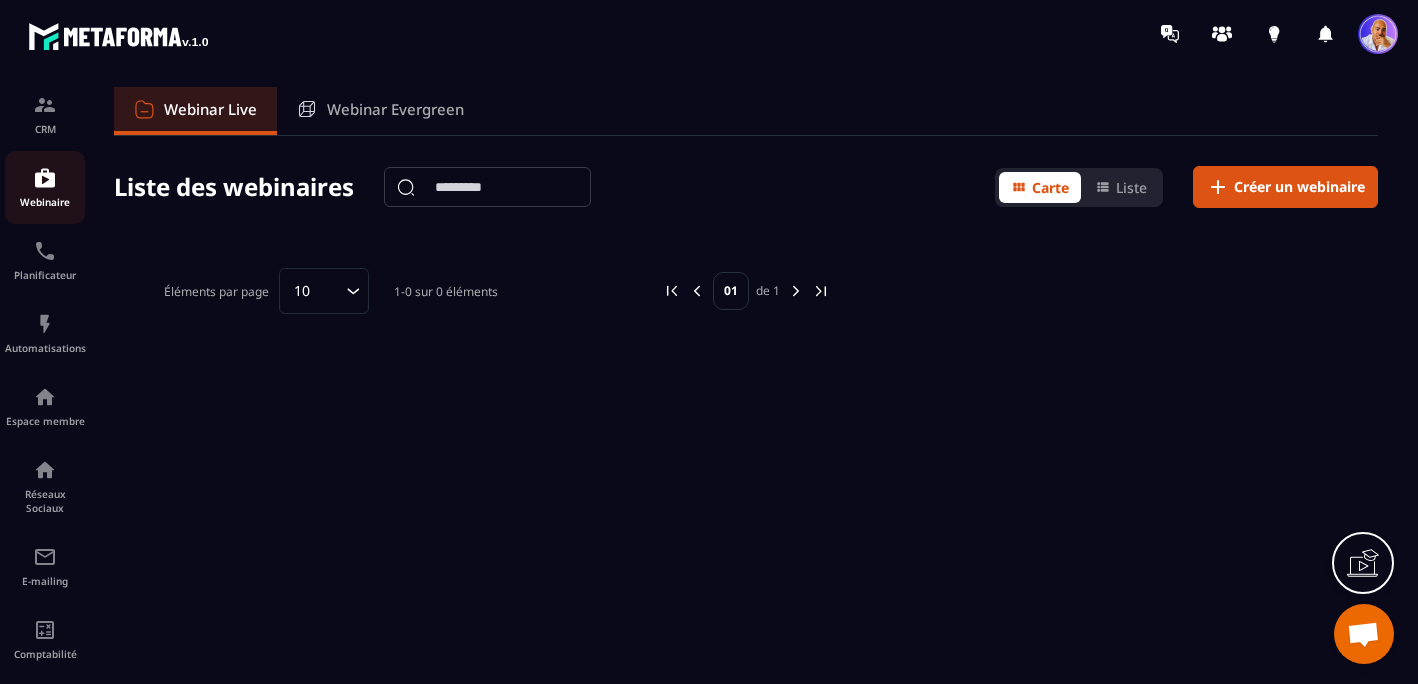 scroll, scrollTop: 0, scrollLeft: 0, axis: both 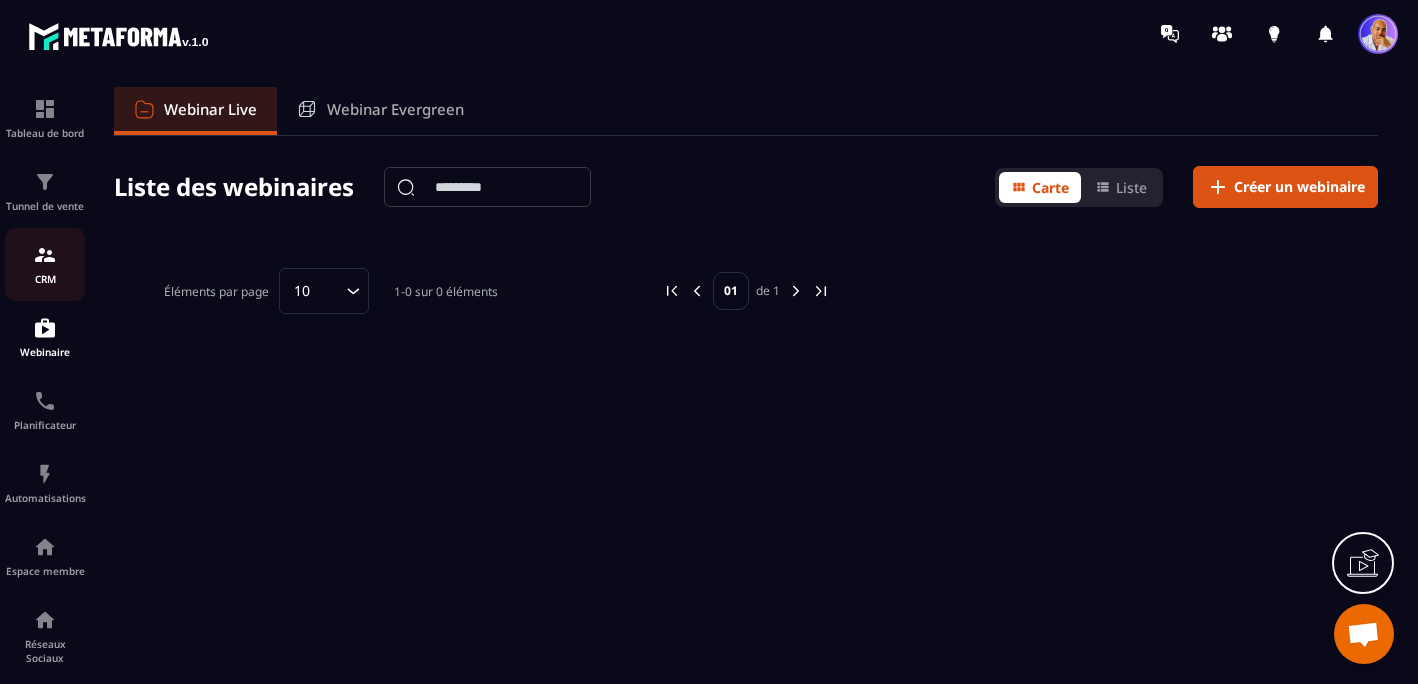 click at bounding box center [45, 255] 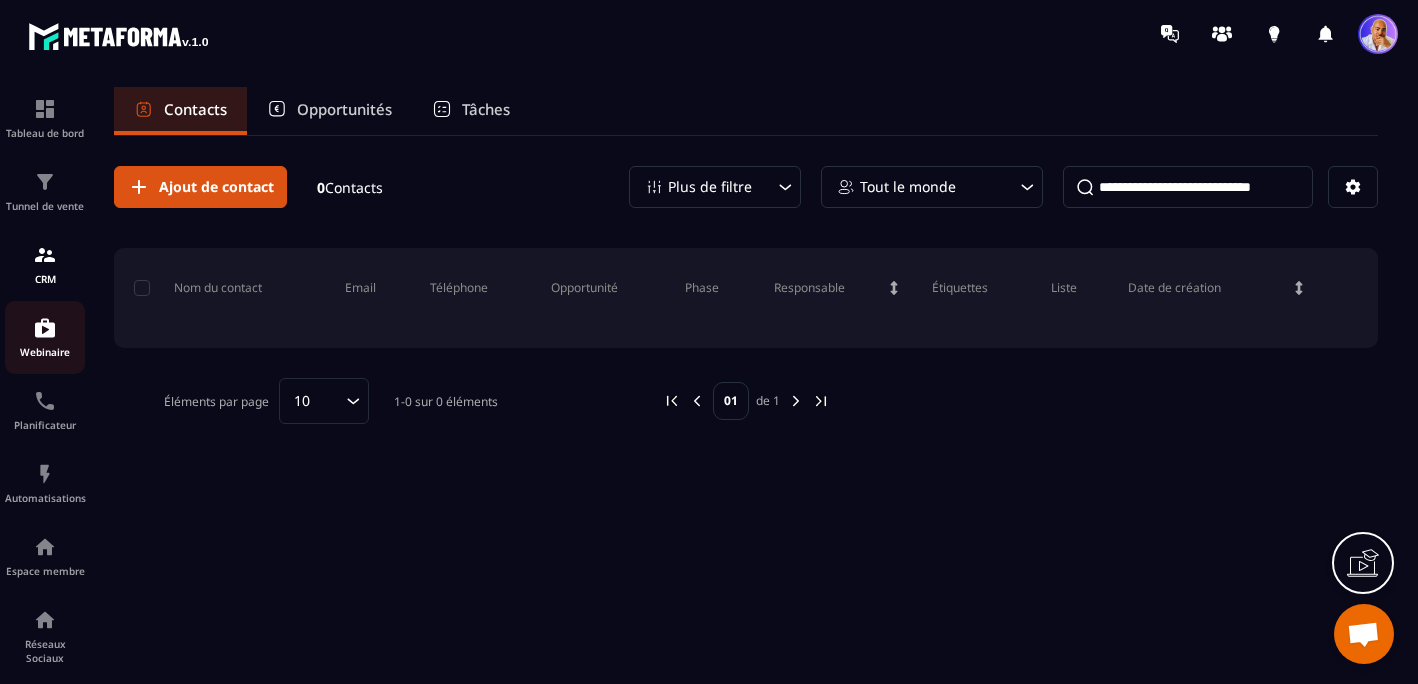 click at bounding box center [45, 328] 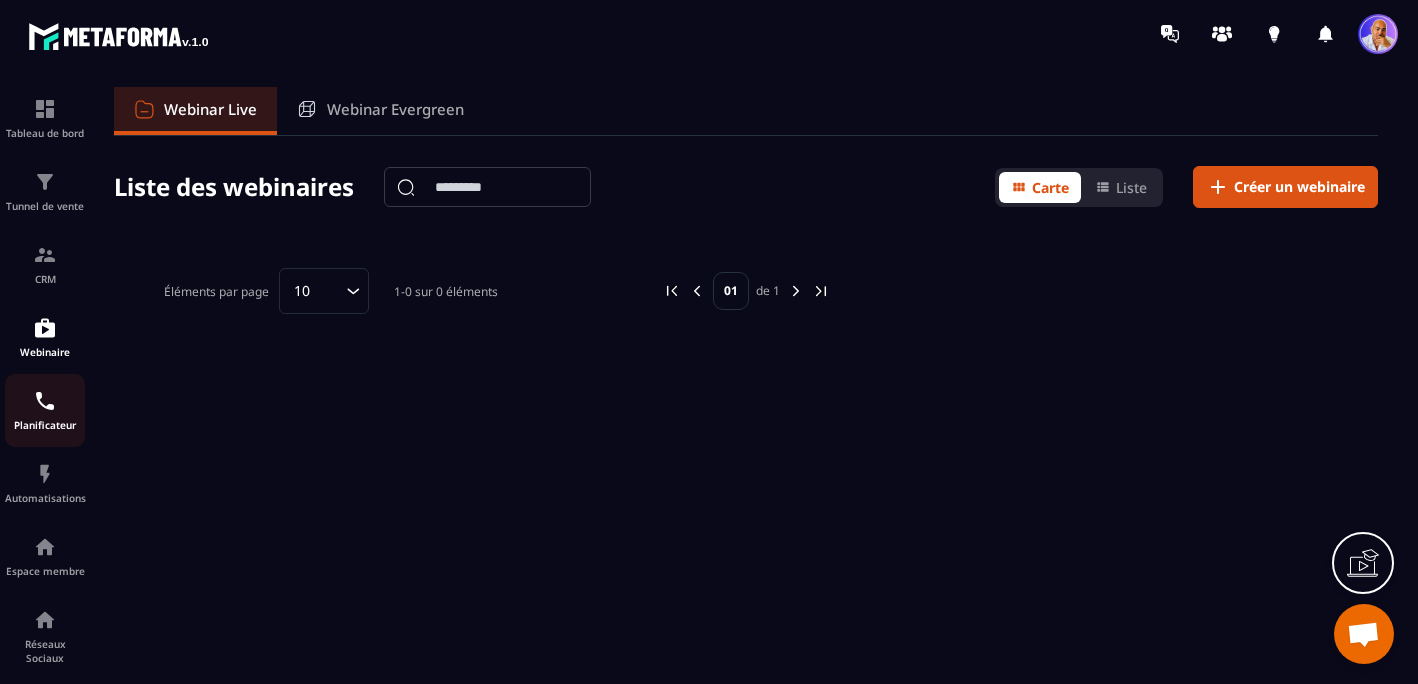 click at bounding box center [45, 401] 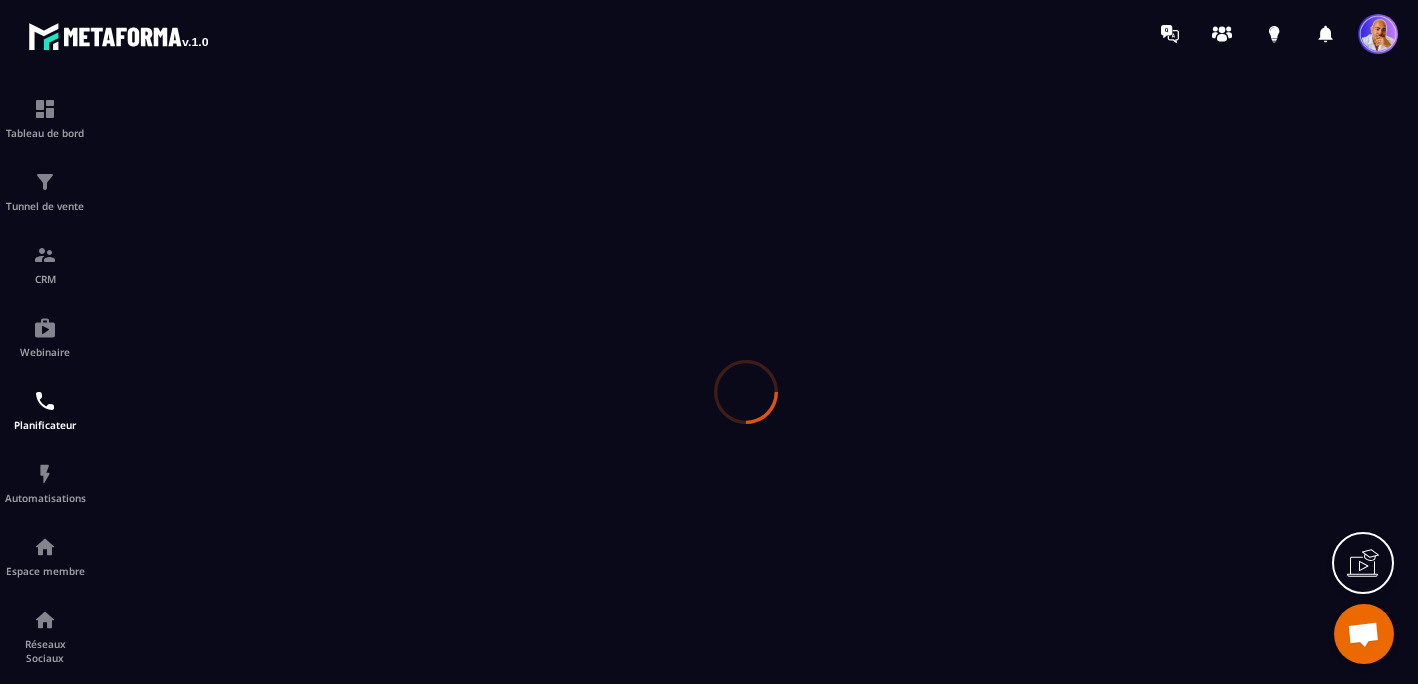 scroll, scrollTop: 0, scrollLeft: 0, axis: both 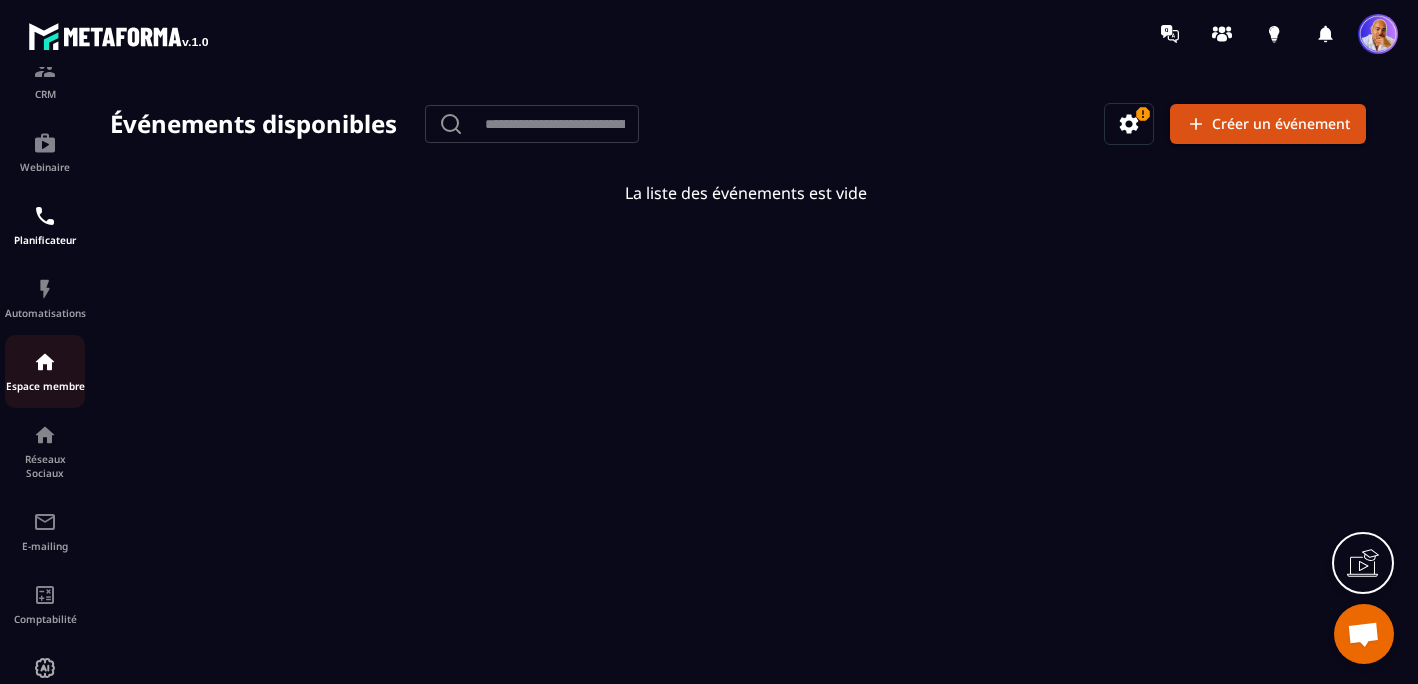 click at bounding box center (45, 362) 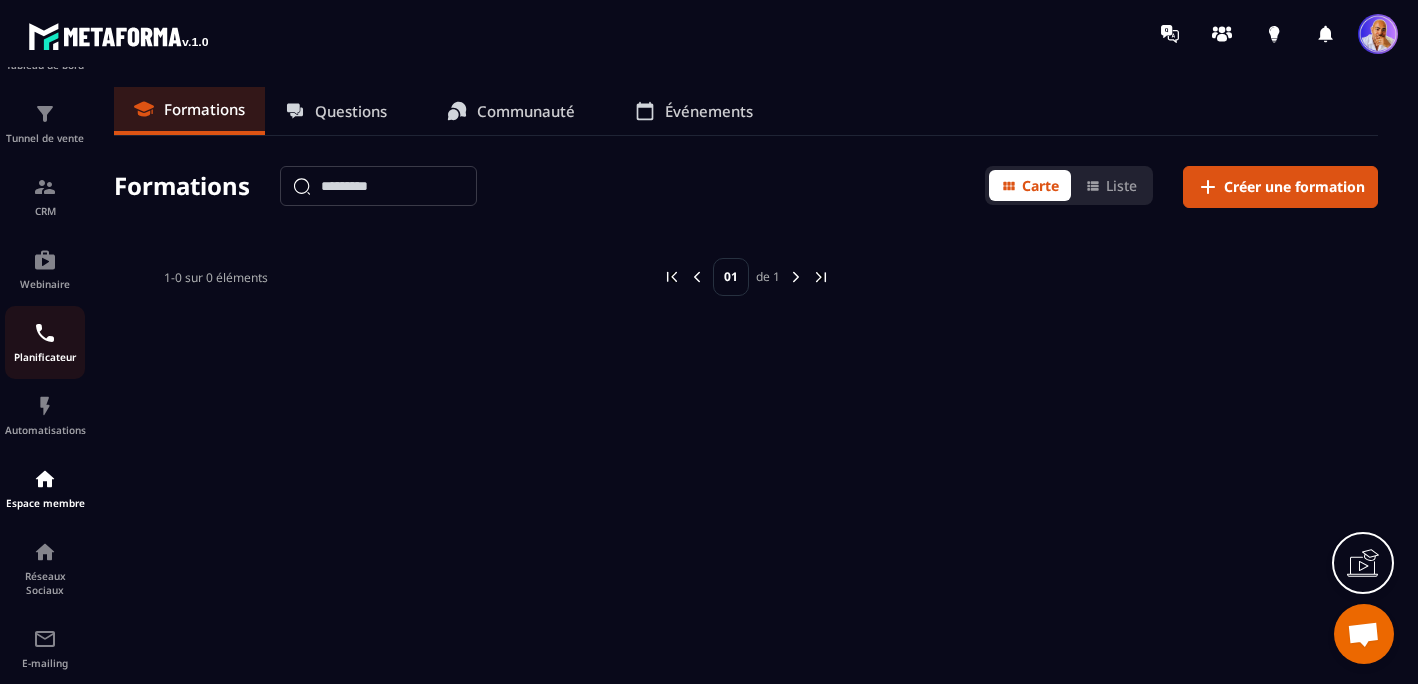 scroll, scrollTop: 242, scrollLeft: 0, axis: vertical 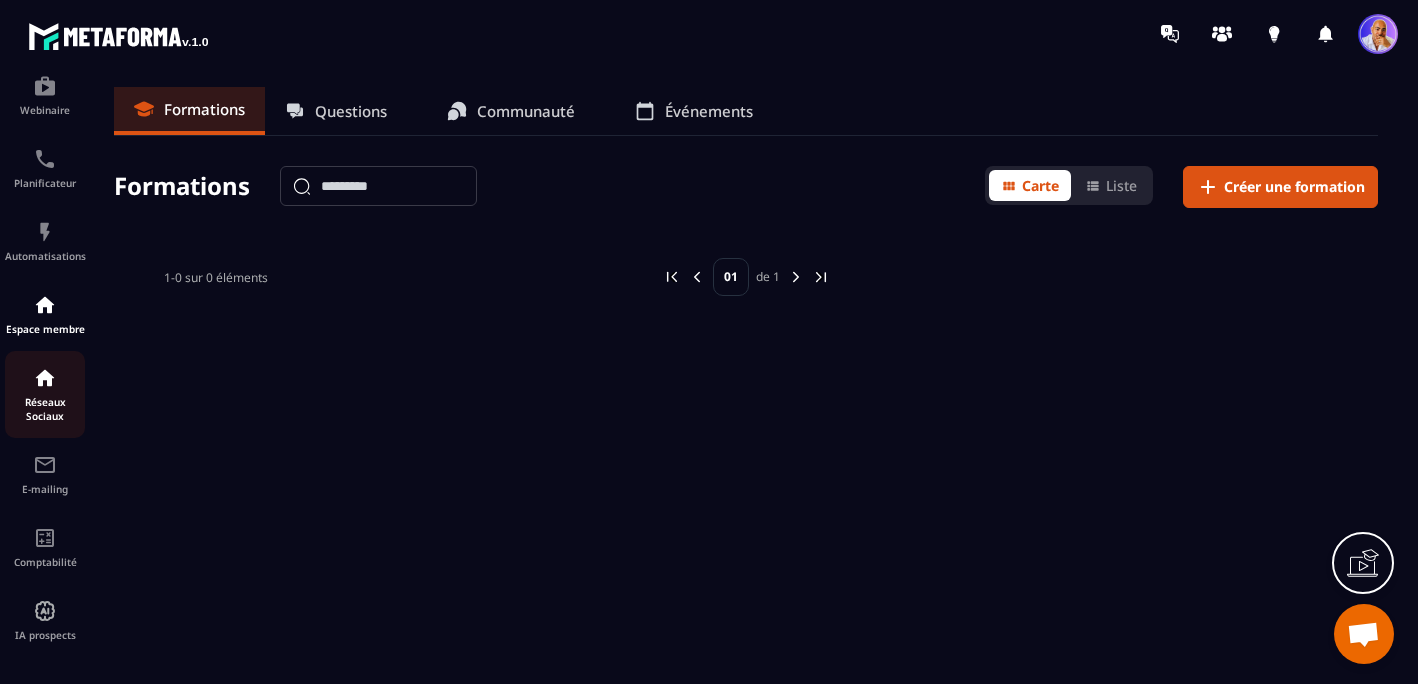 click at bounding box center (45, 378) 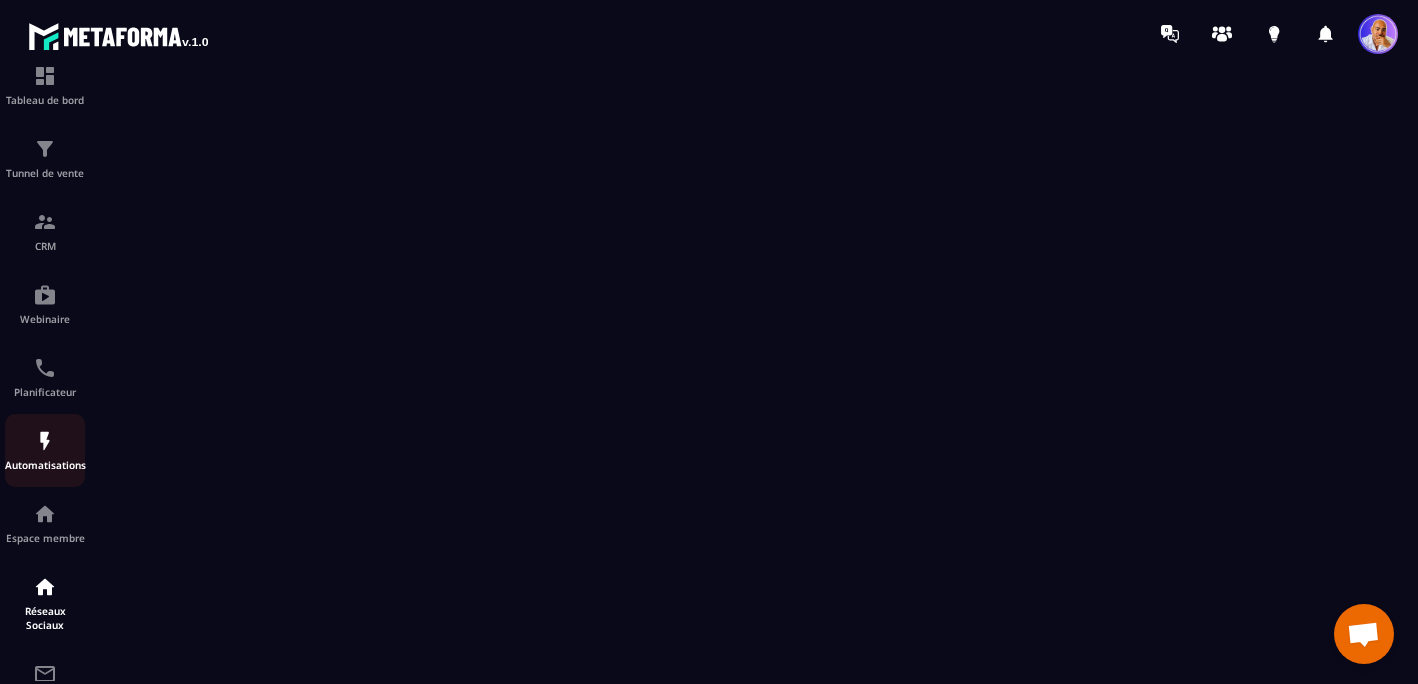 scroll, scrollTop: 0, scrollLeft: 0, axis: both 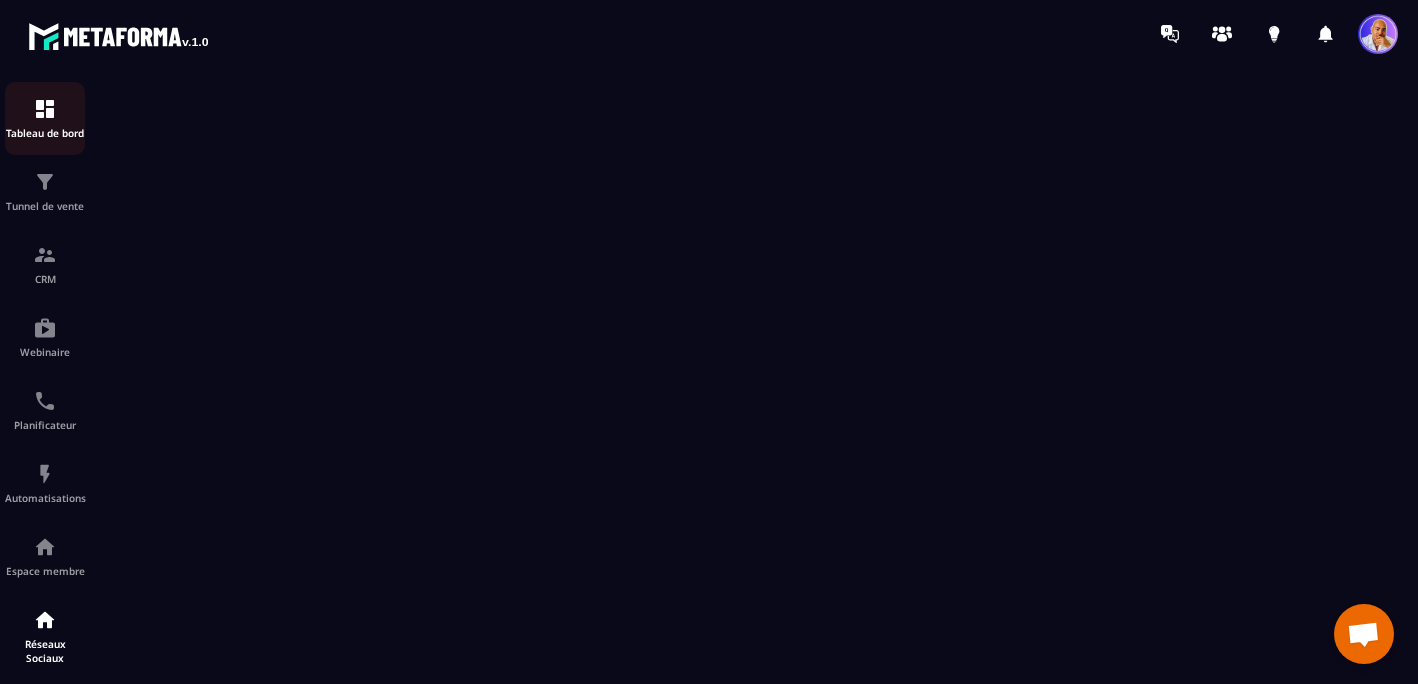 click at bounding box center (45, 109) 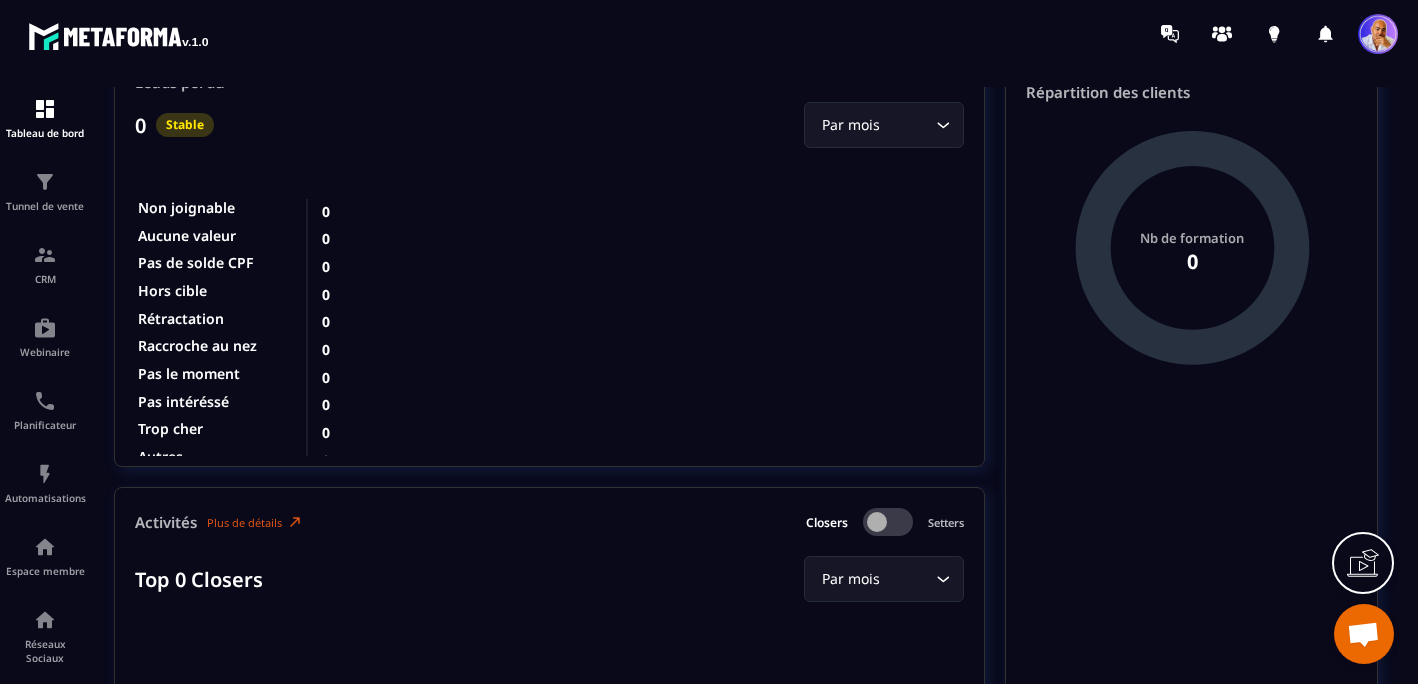 scroll, scrollTop: 2096, scrollLeft: 0, axis: vertical 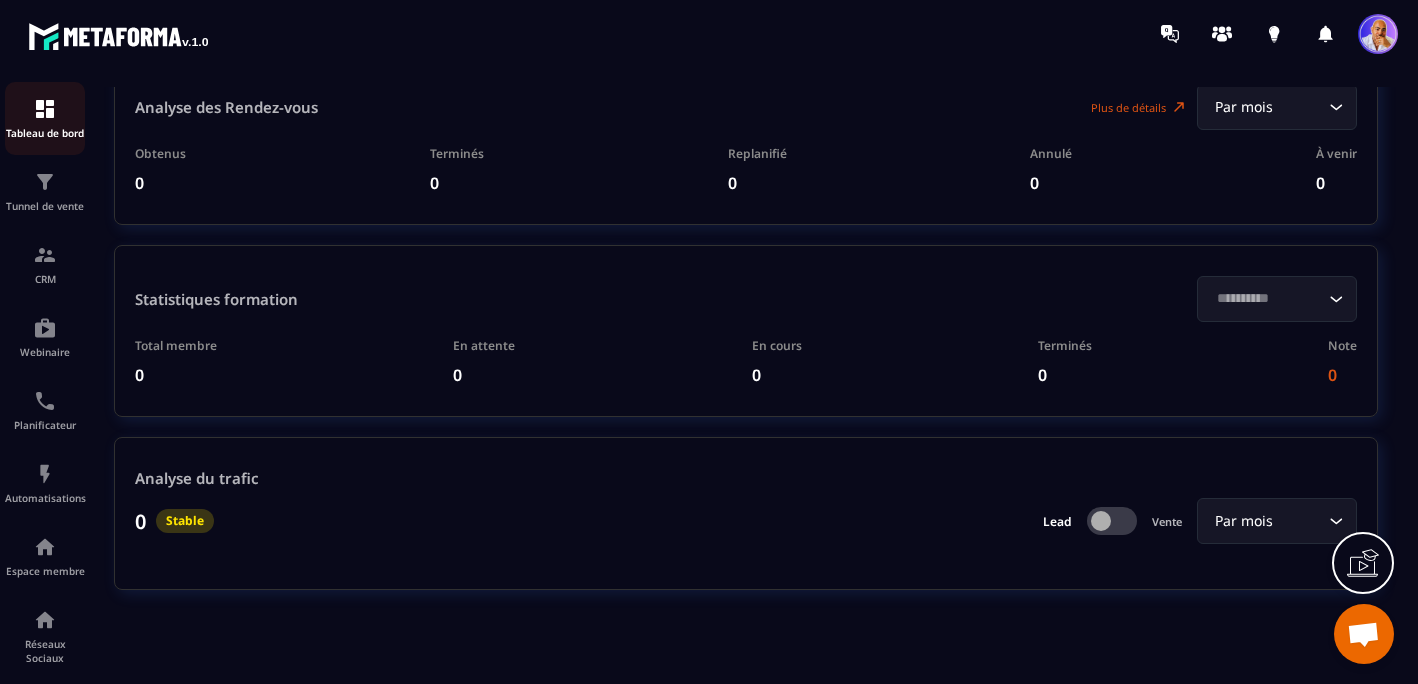 click at bounding box center (45, 109) 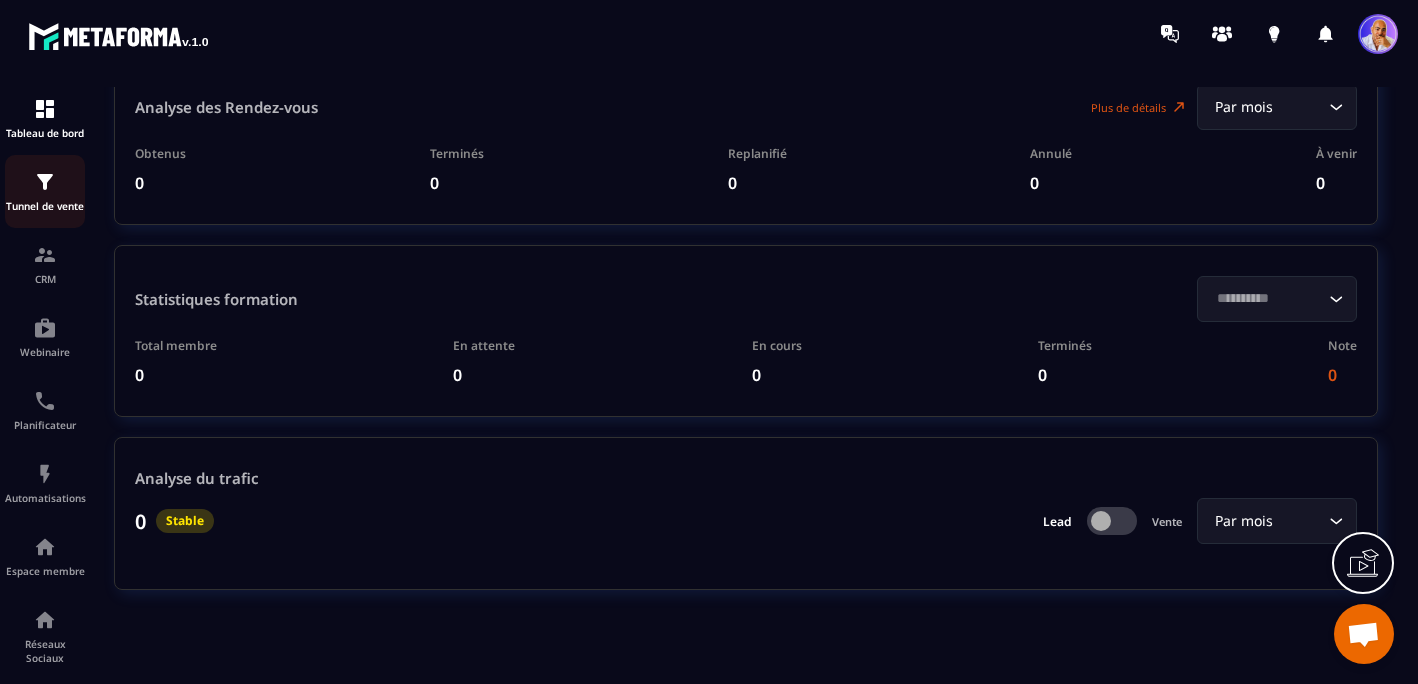 click at bounding box center [45, 182] 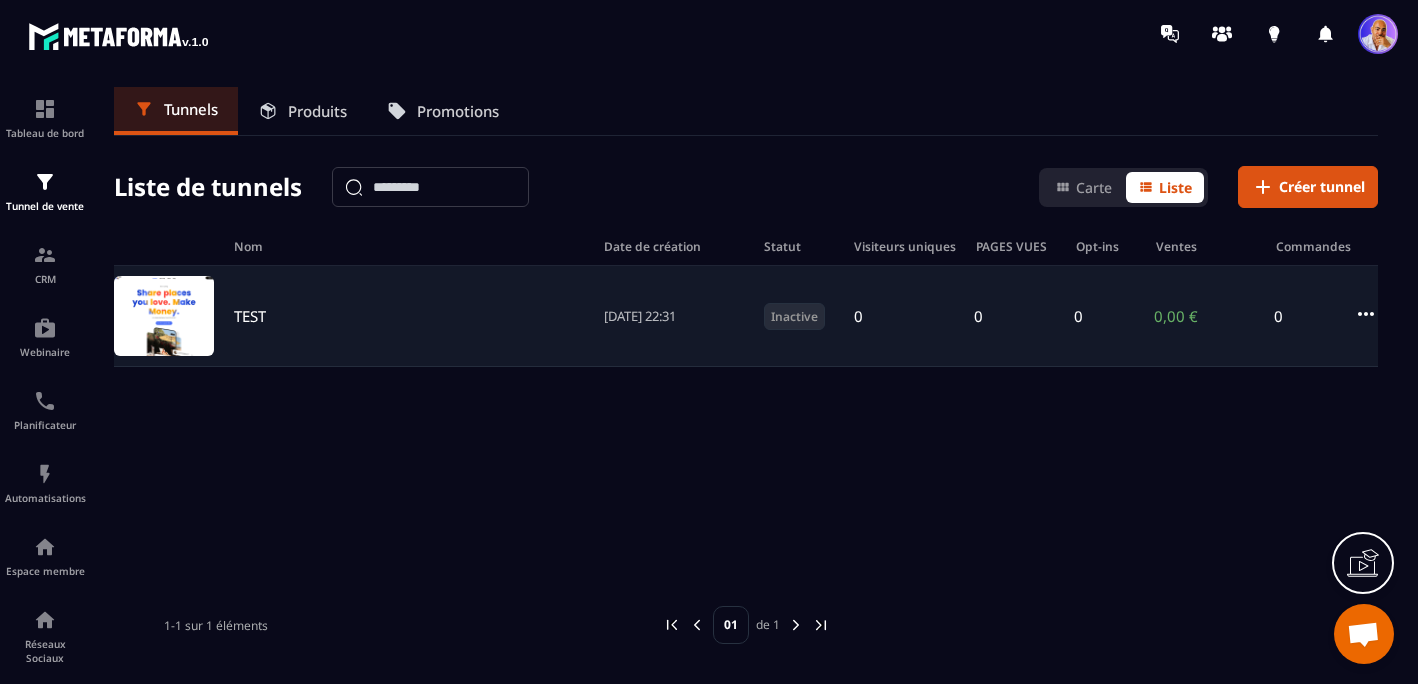 click at bounding box center [164, 316] 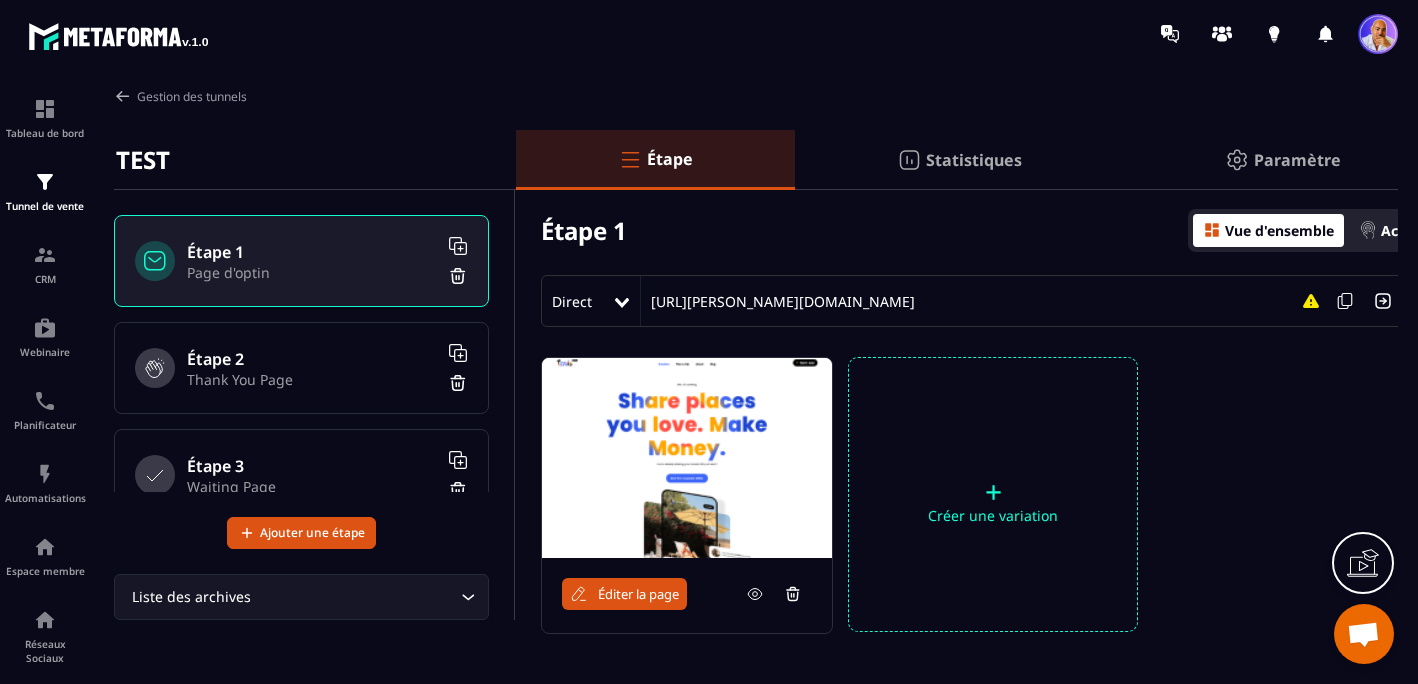 click at bounding box center [687, 458] 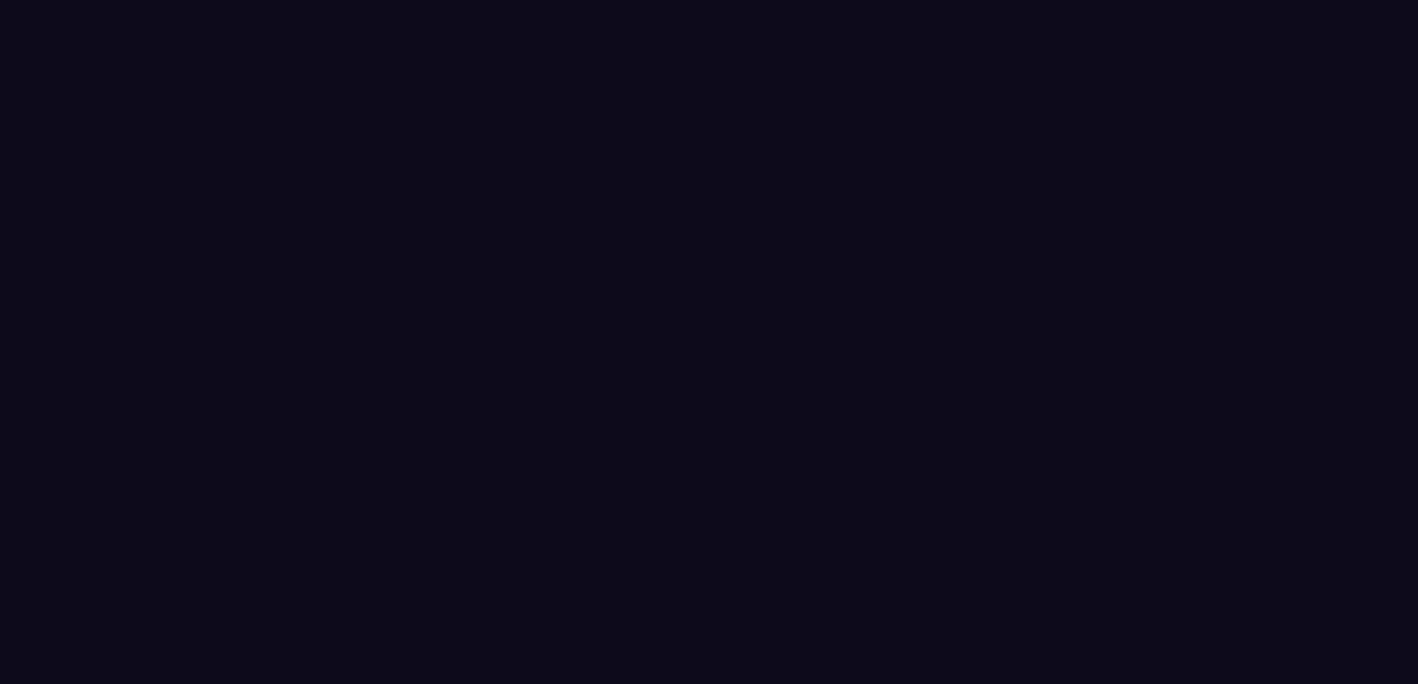 scroll, scrollTop: 0, scrollLeft: 0, axis: both 